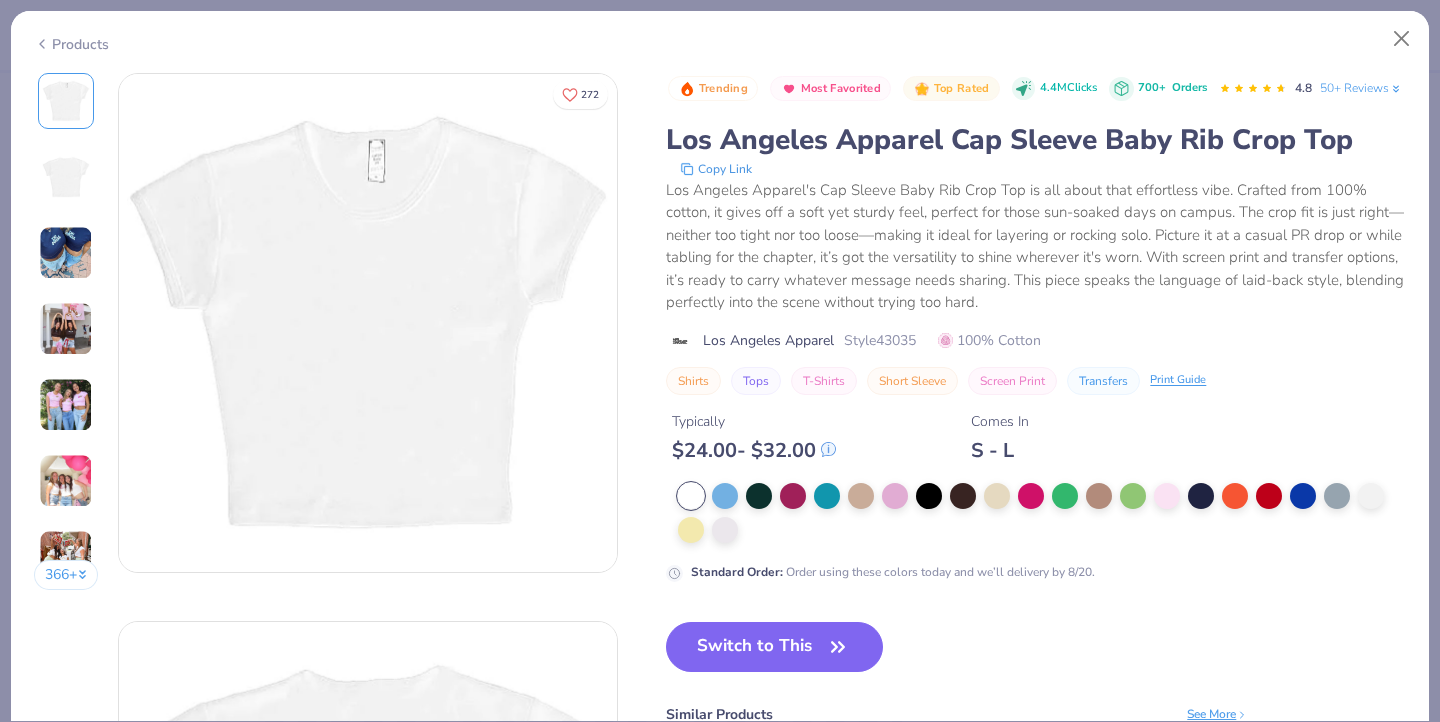 scroll, scrollTop: 0, scrollLeft: 0, axis: both 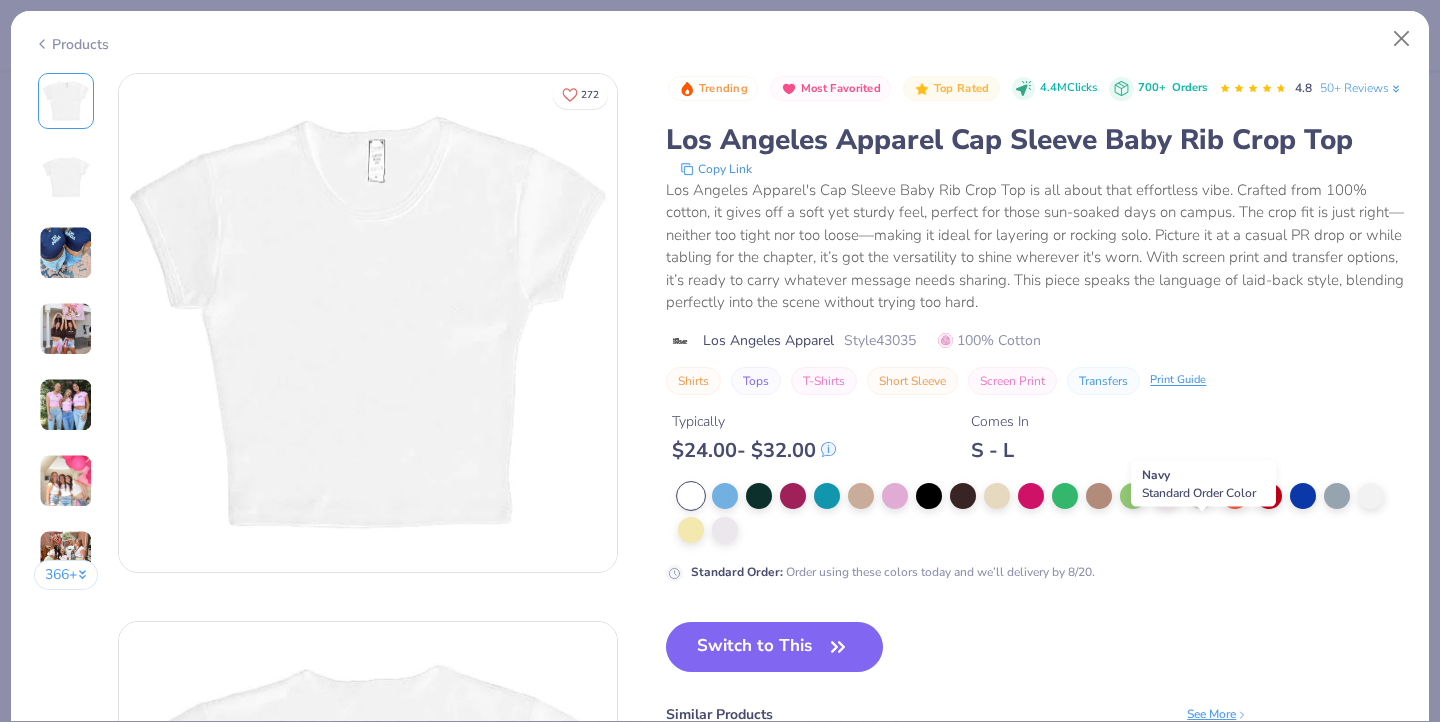 click at bounding box center (1201, 494) 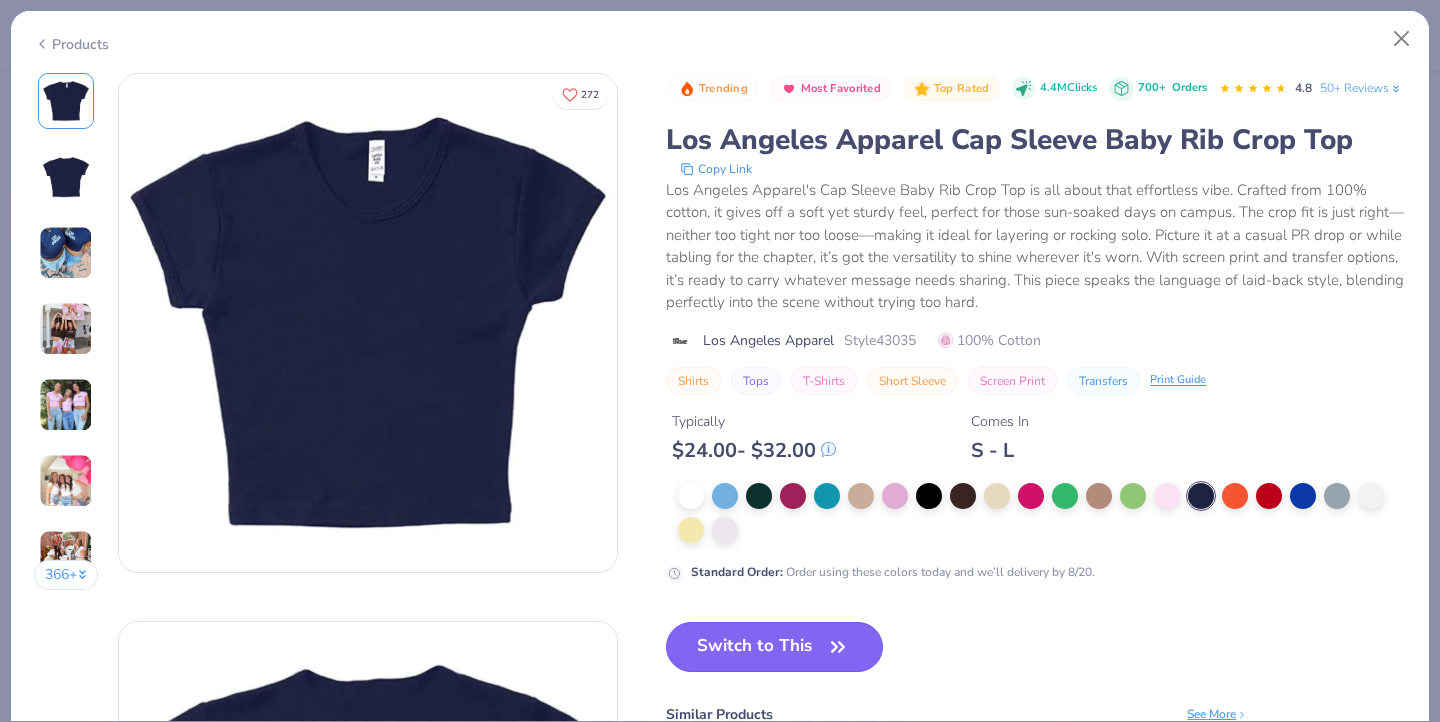 click on "Switch to This" at bounding box center [774, 647] 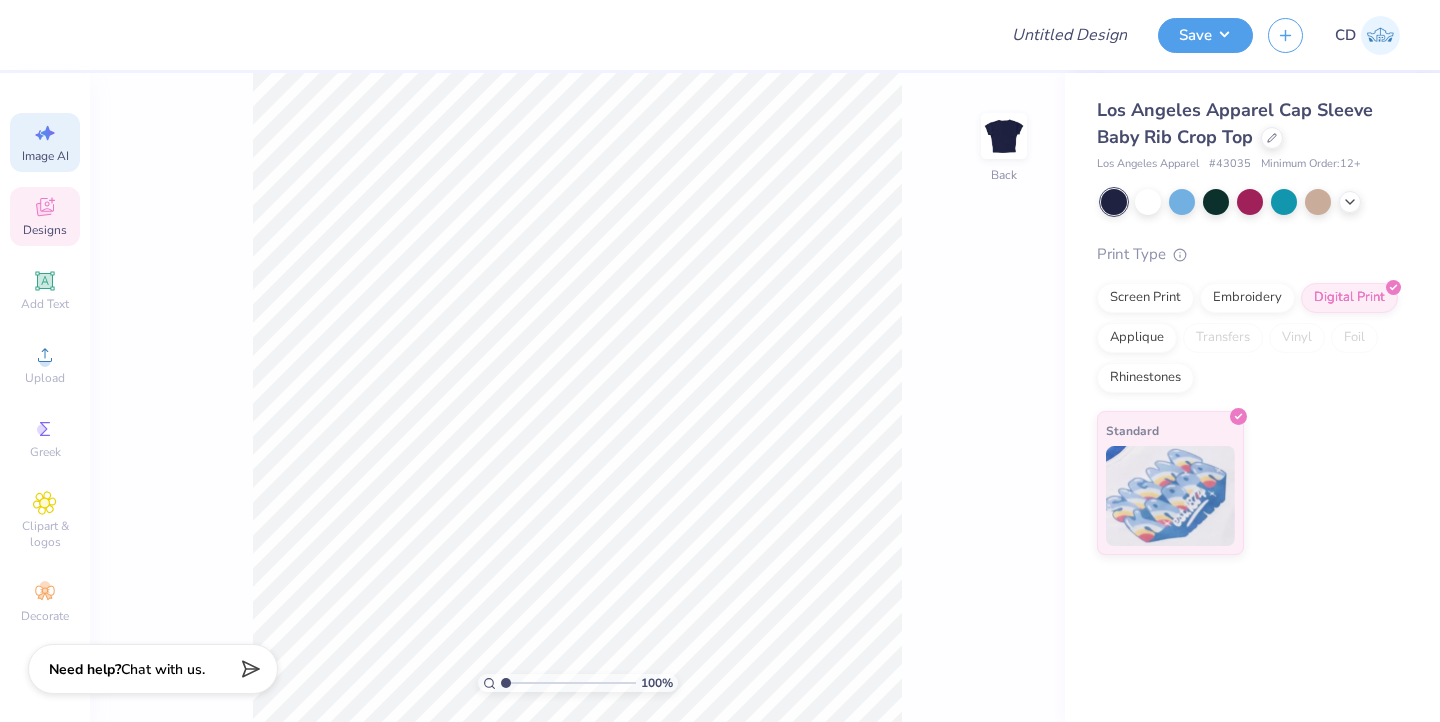 click 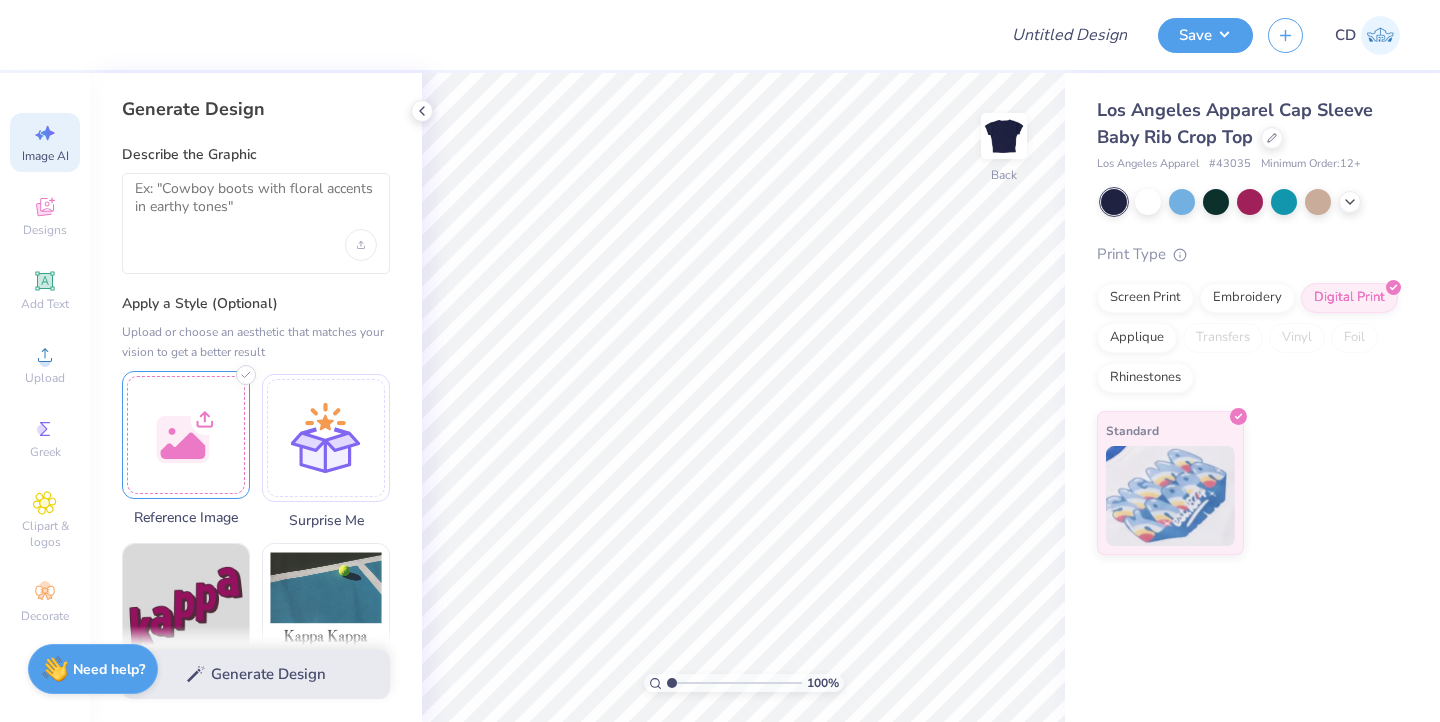 click at bounding box center [186, 435] 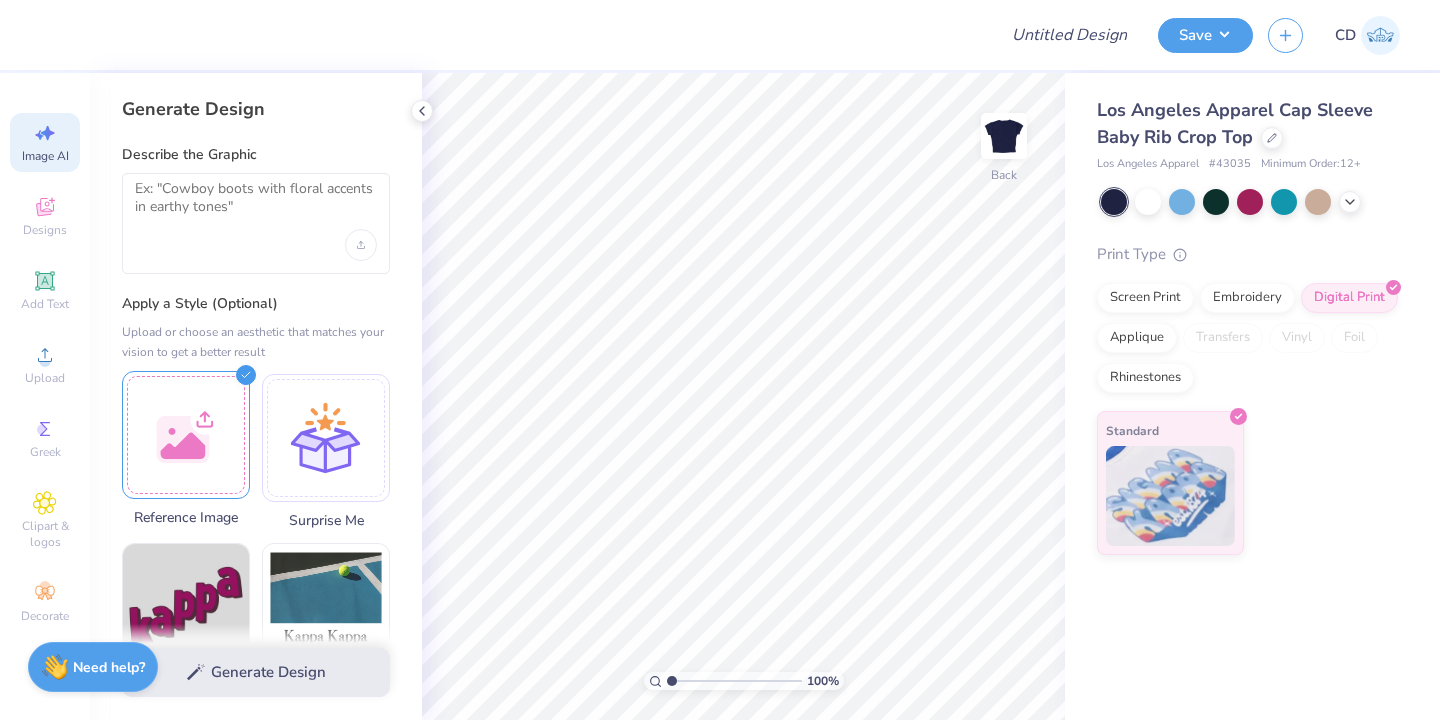 click at bounding box center (186, 435) 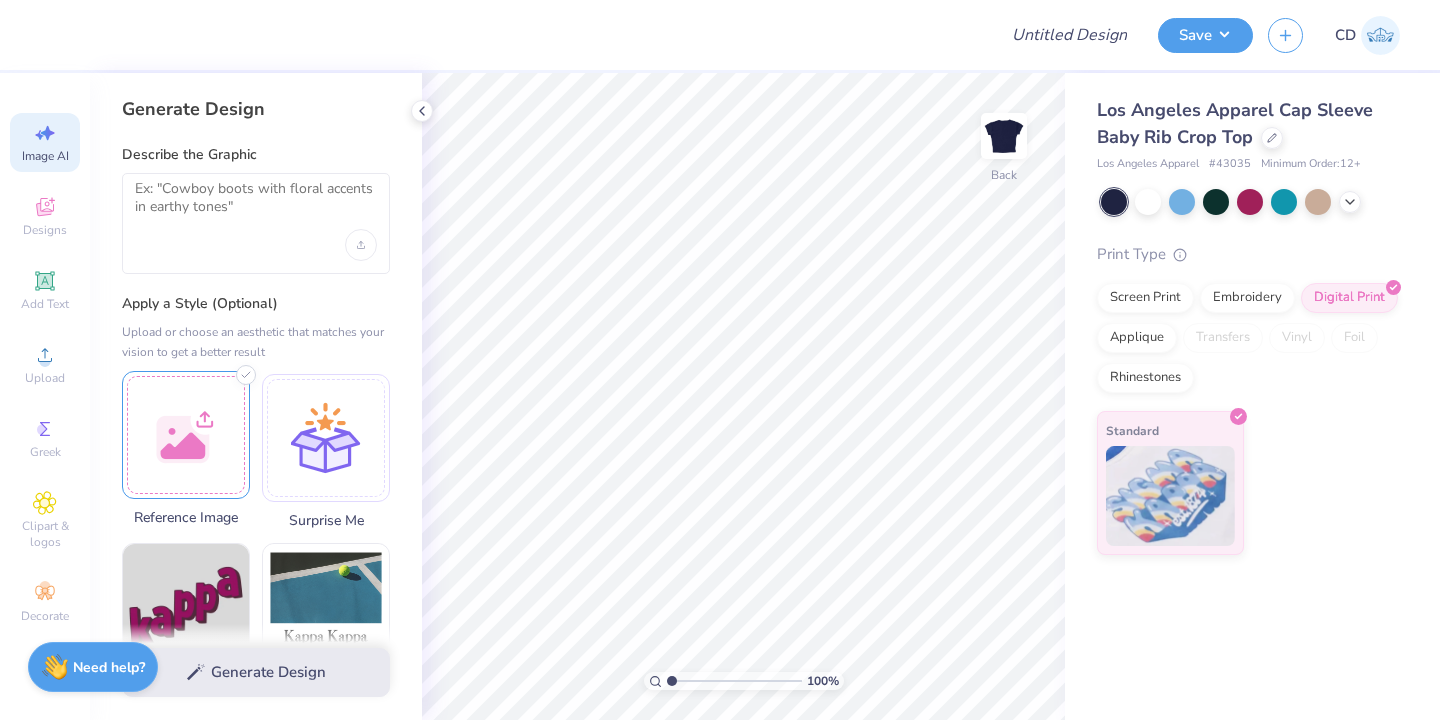 click at bounding box center [186, 435] 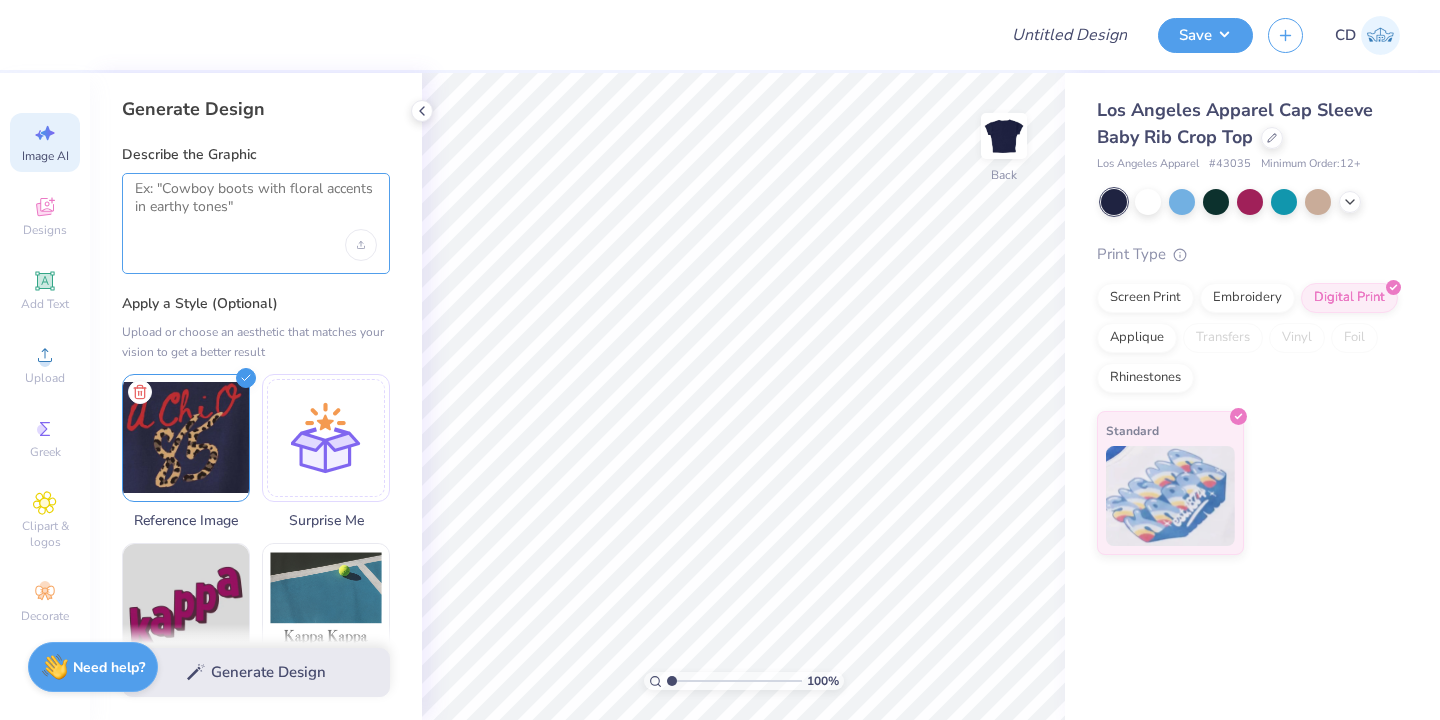 click at bounding box center (256, 205) 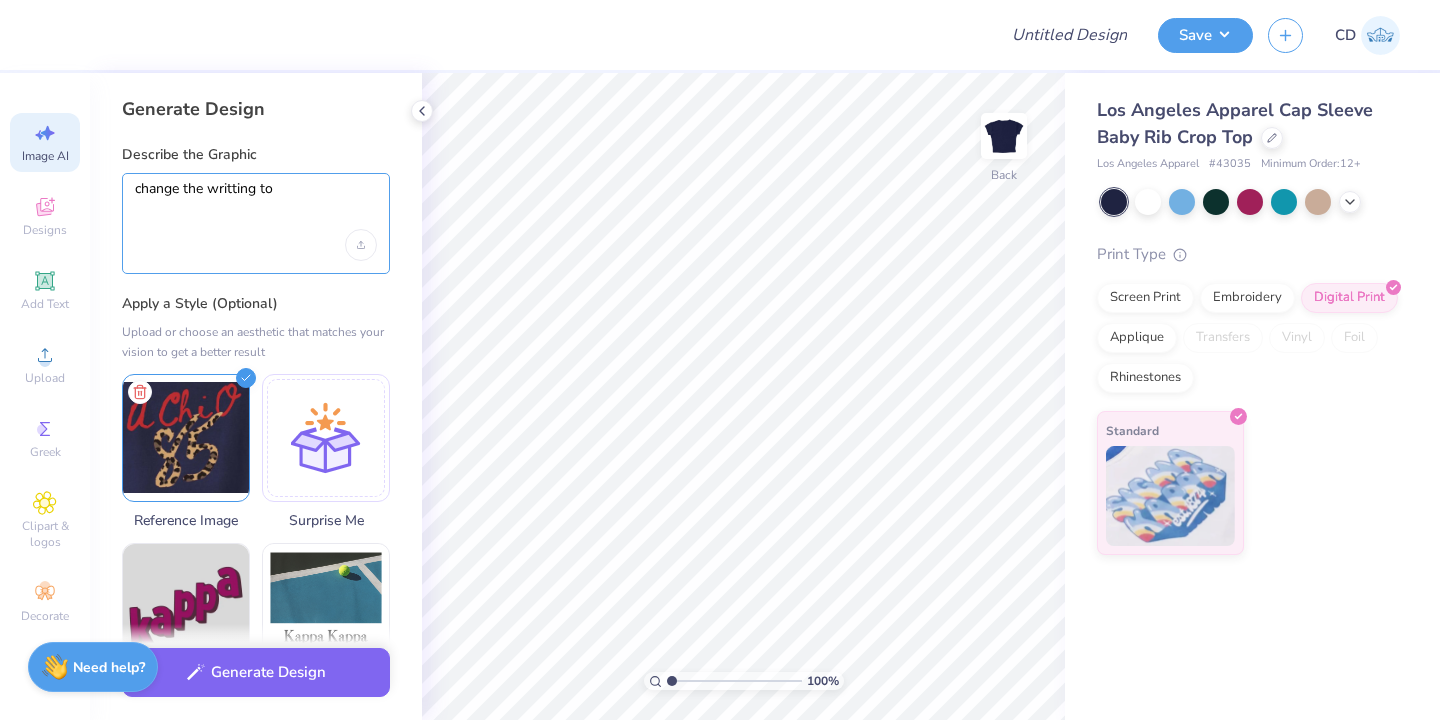 click on "change the writting to" at bounding box center (256, 205) 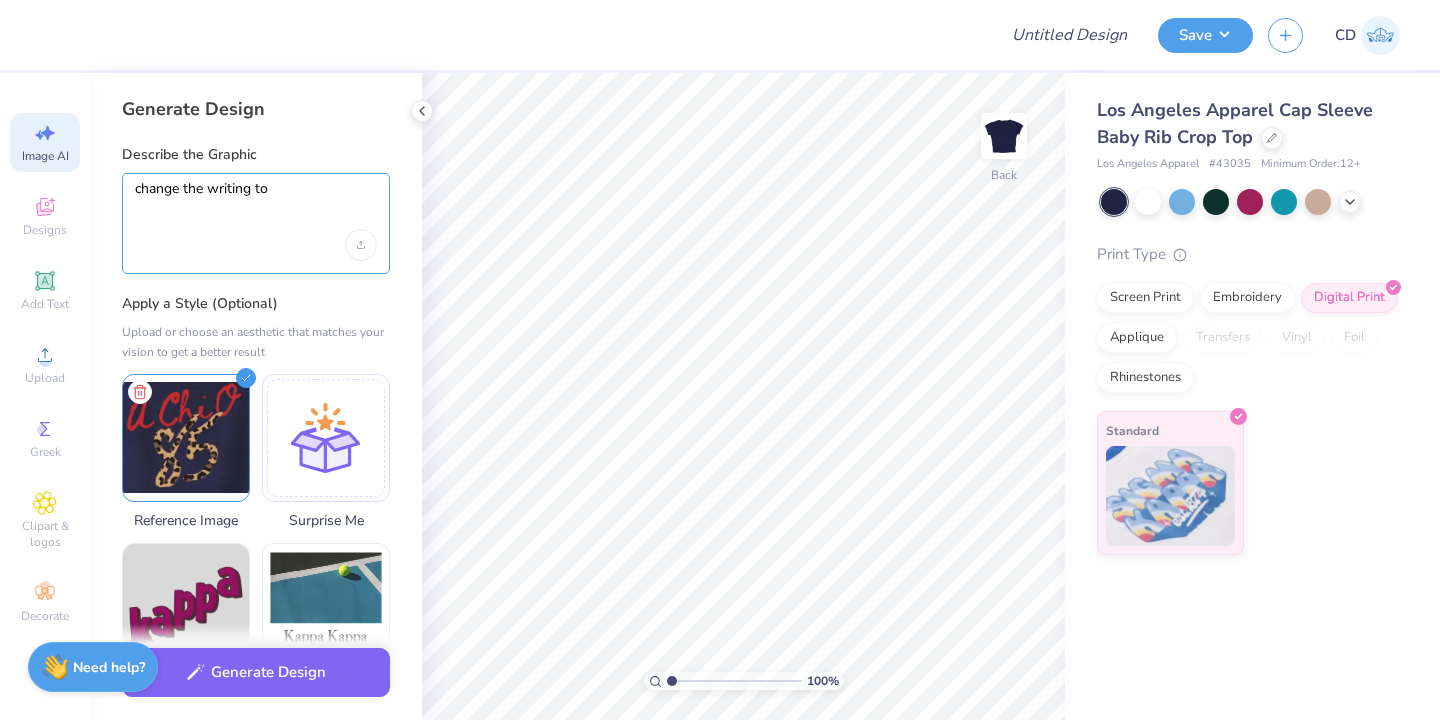 click on "change the writing to" at bounding box center (256, 205) 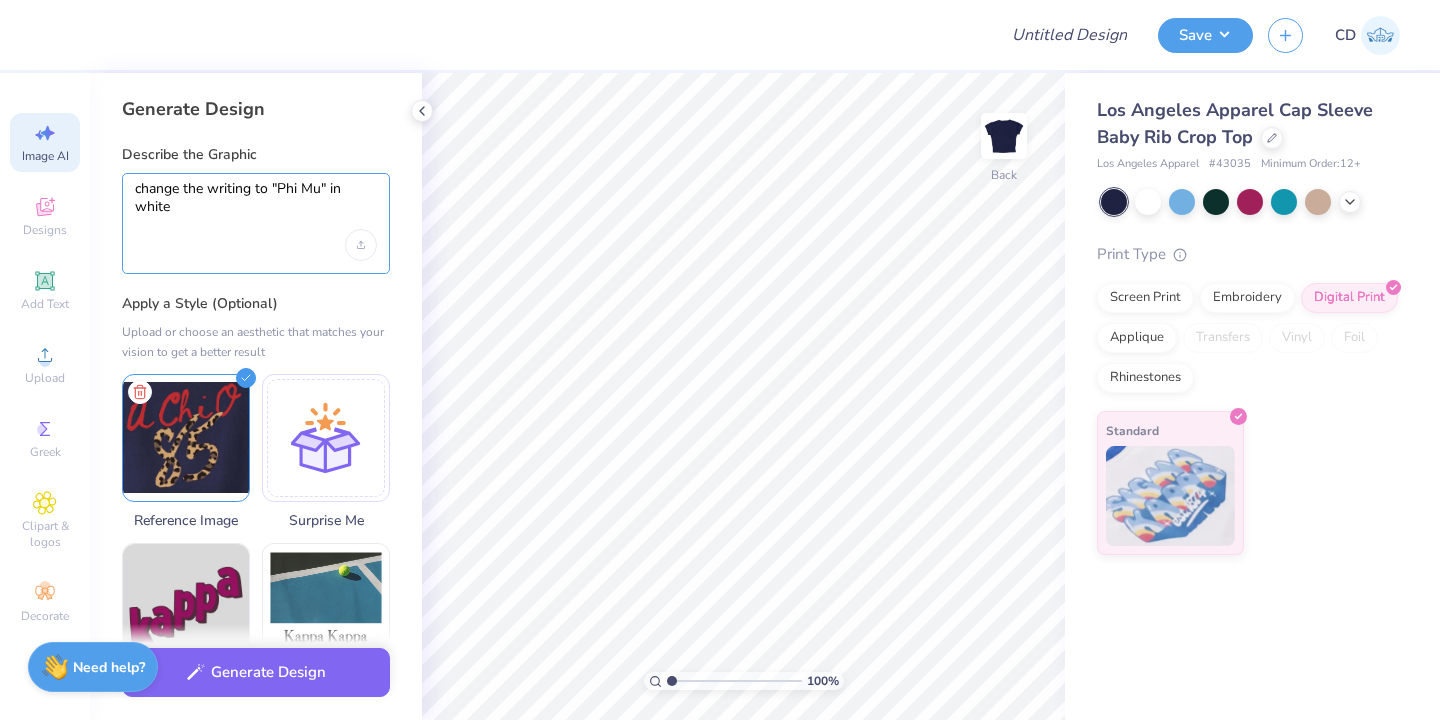 click on "change the writing to "Phi Mu" in white" at bounding box center [256, 205] 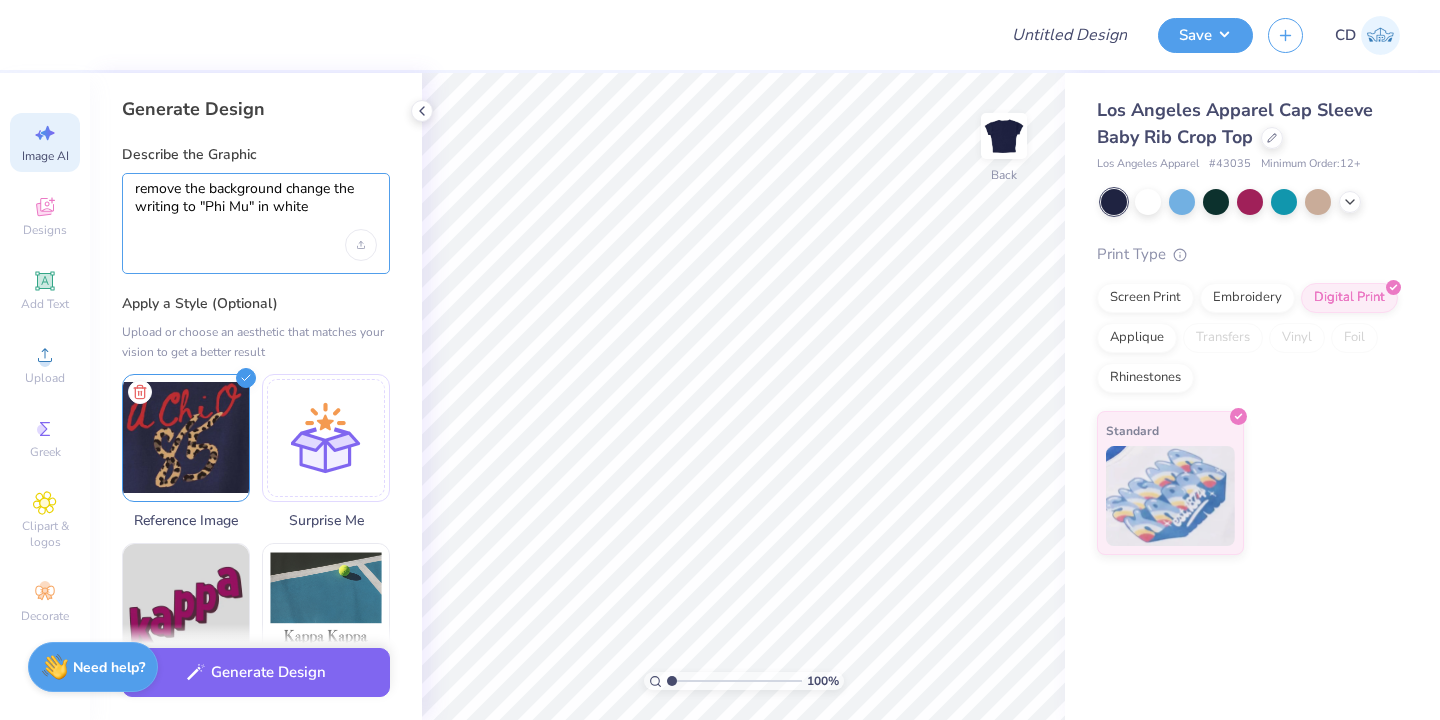 click on "remove the background change the writing to "Phi Mu" in white" at bounding box center (256, 205) 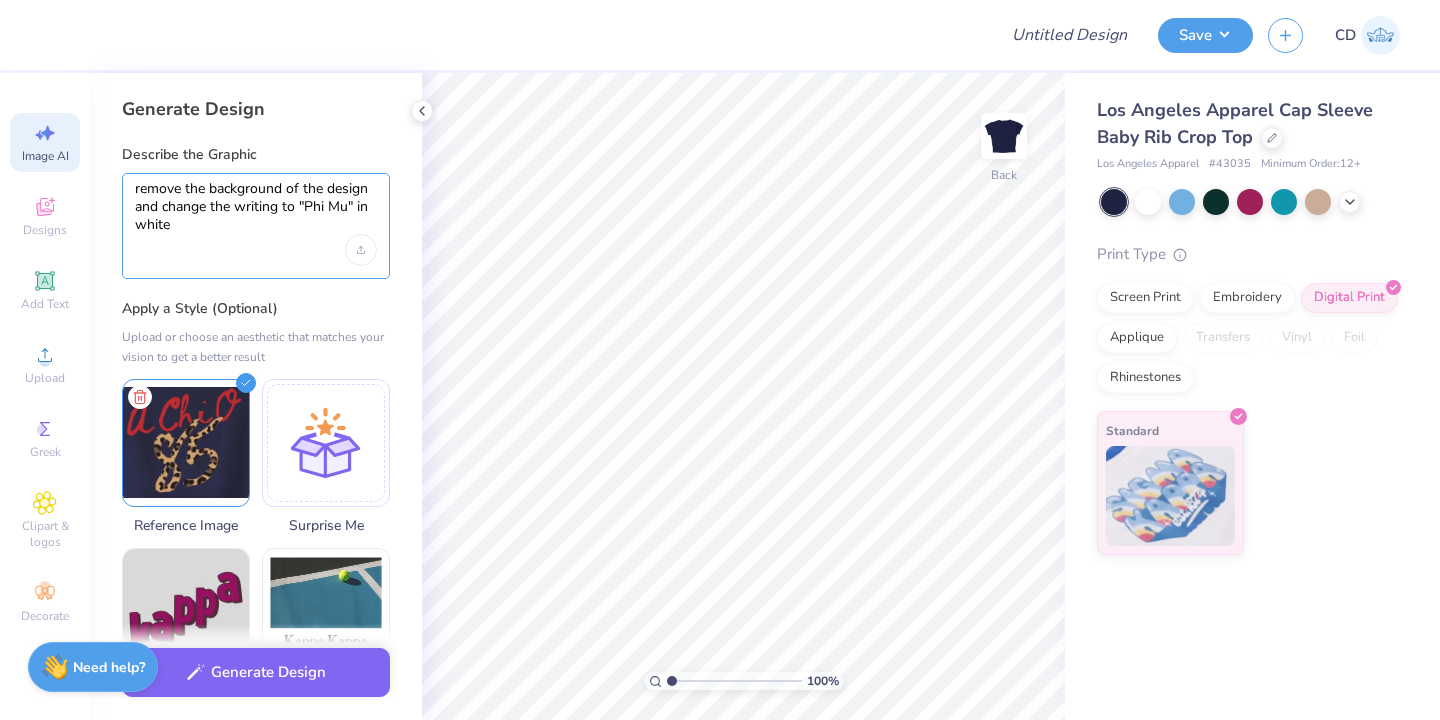 click on "remove the background of the design and change the writing to "Phi Mu" in white" at bounding box center (256, 207) 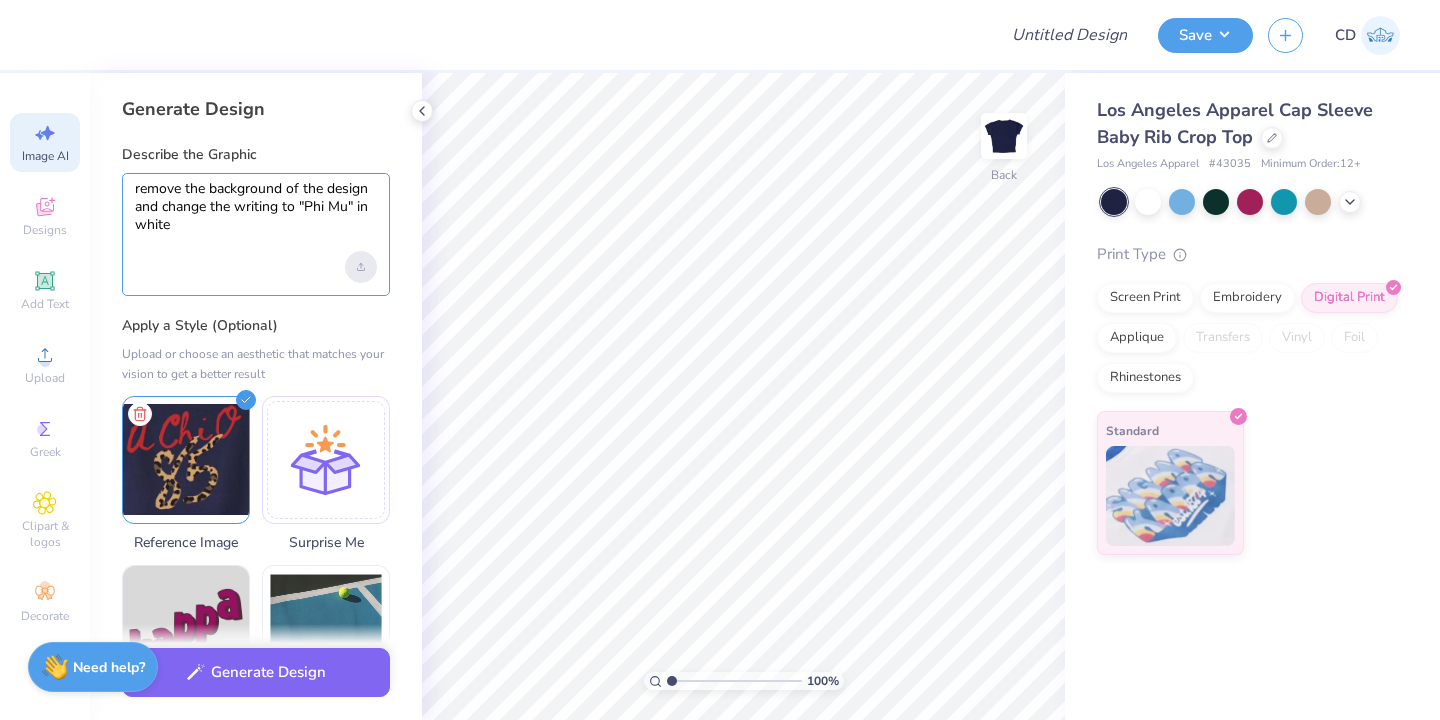 type on "remove the background of the design and change the writing to "Phi Mu" in white" 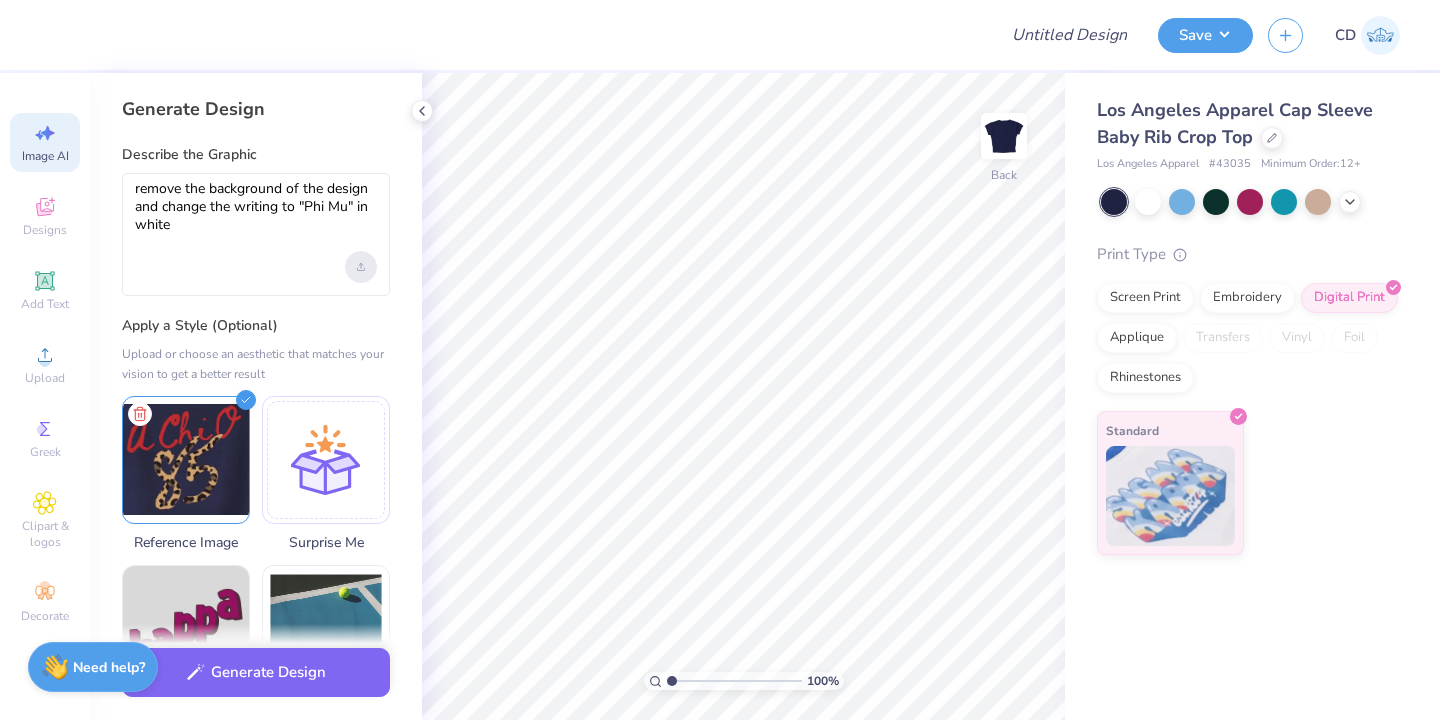 click at bounding box center (361, 267) 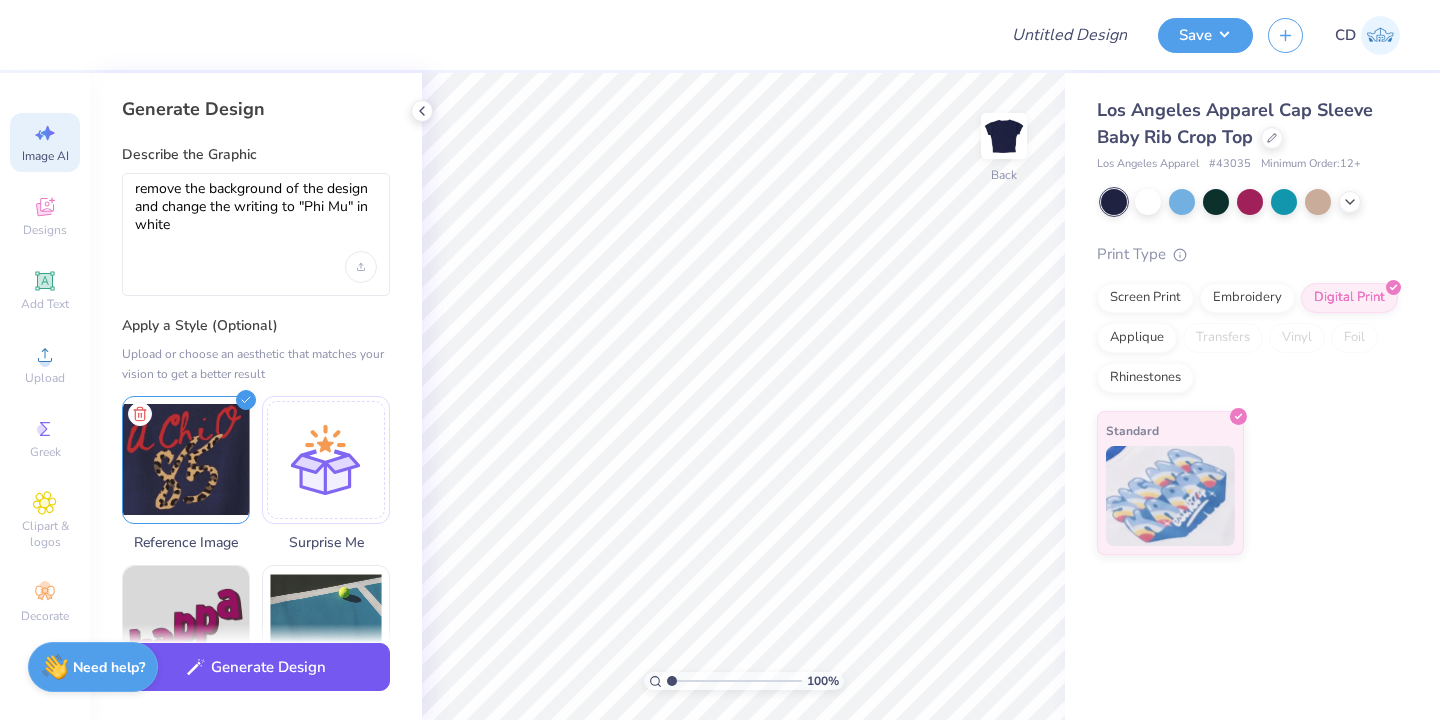 click on "Generate Design" at bounding box center (256, 667) 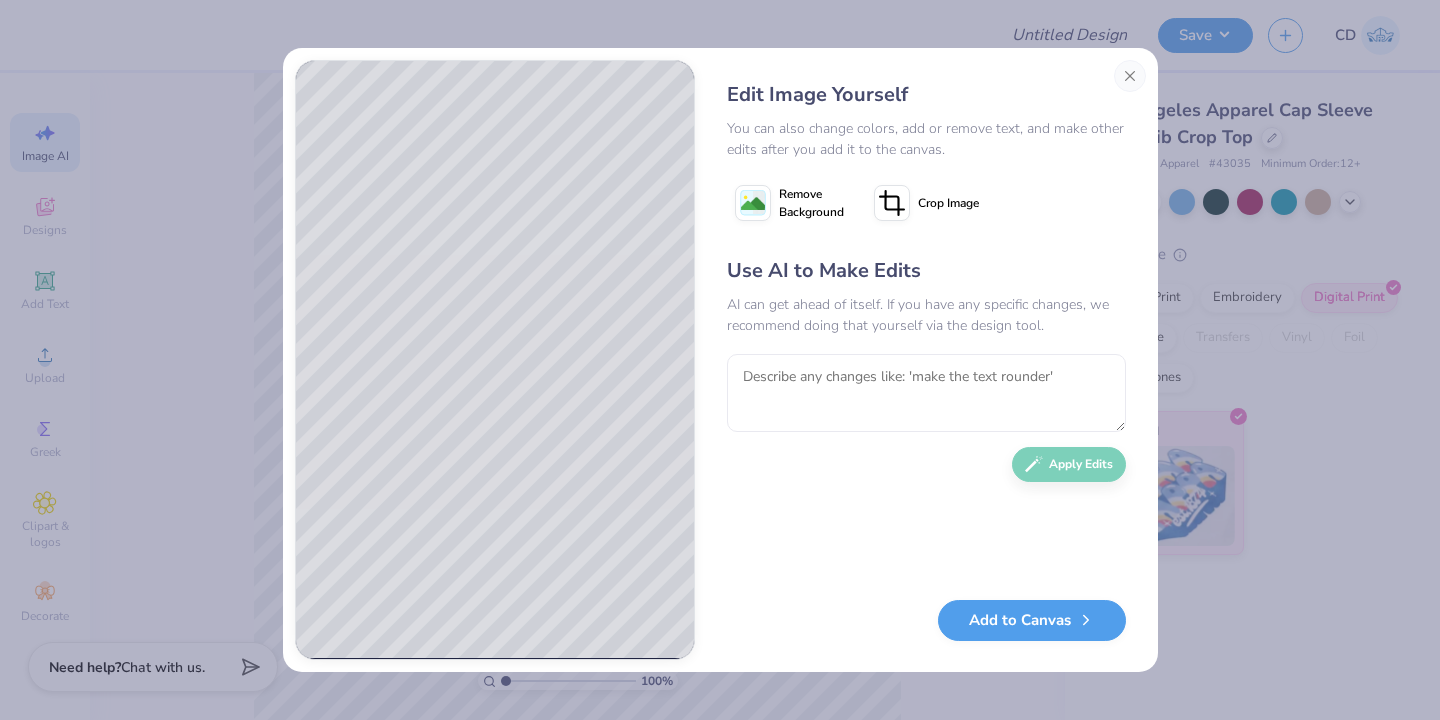 click on "Remove Background" at bounding box center [811, 203] 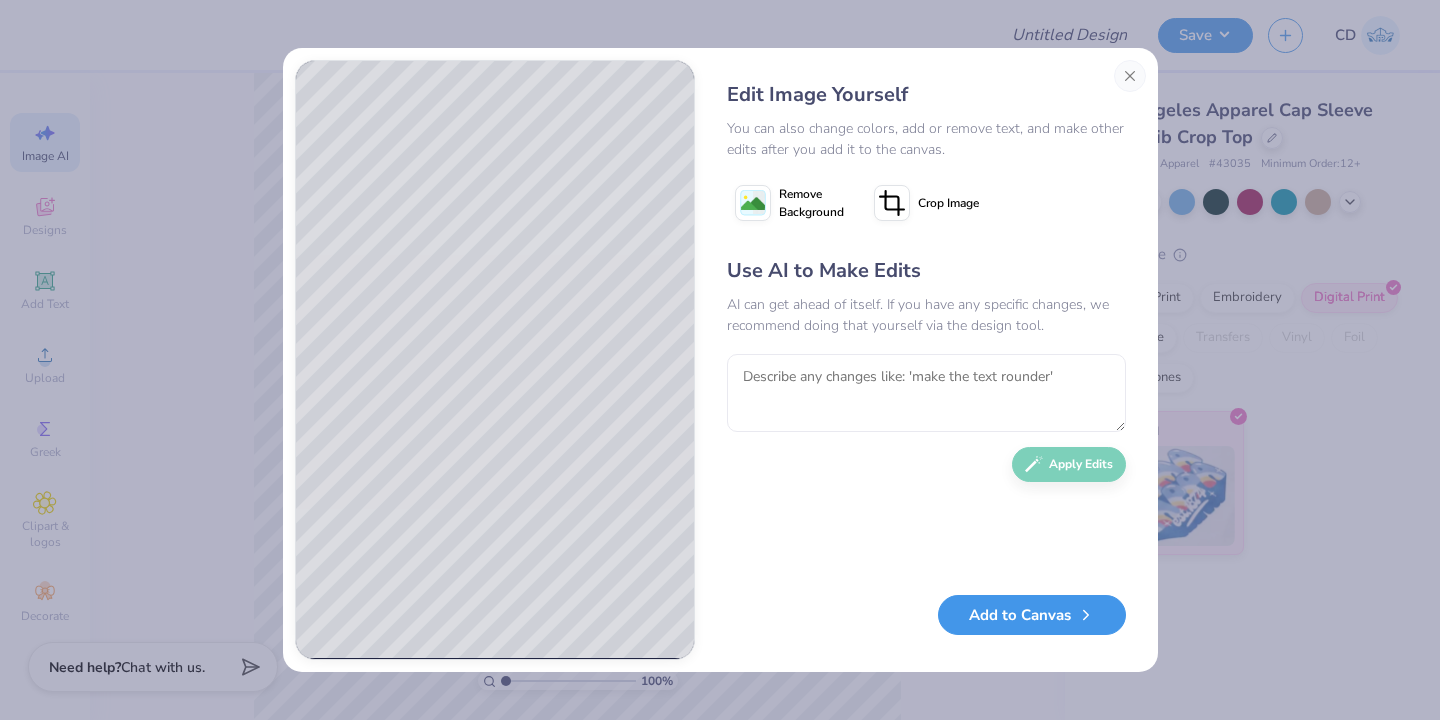 click on "Add to Canvas" at bounding box center [1032, 615] 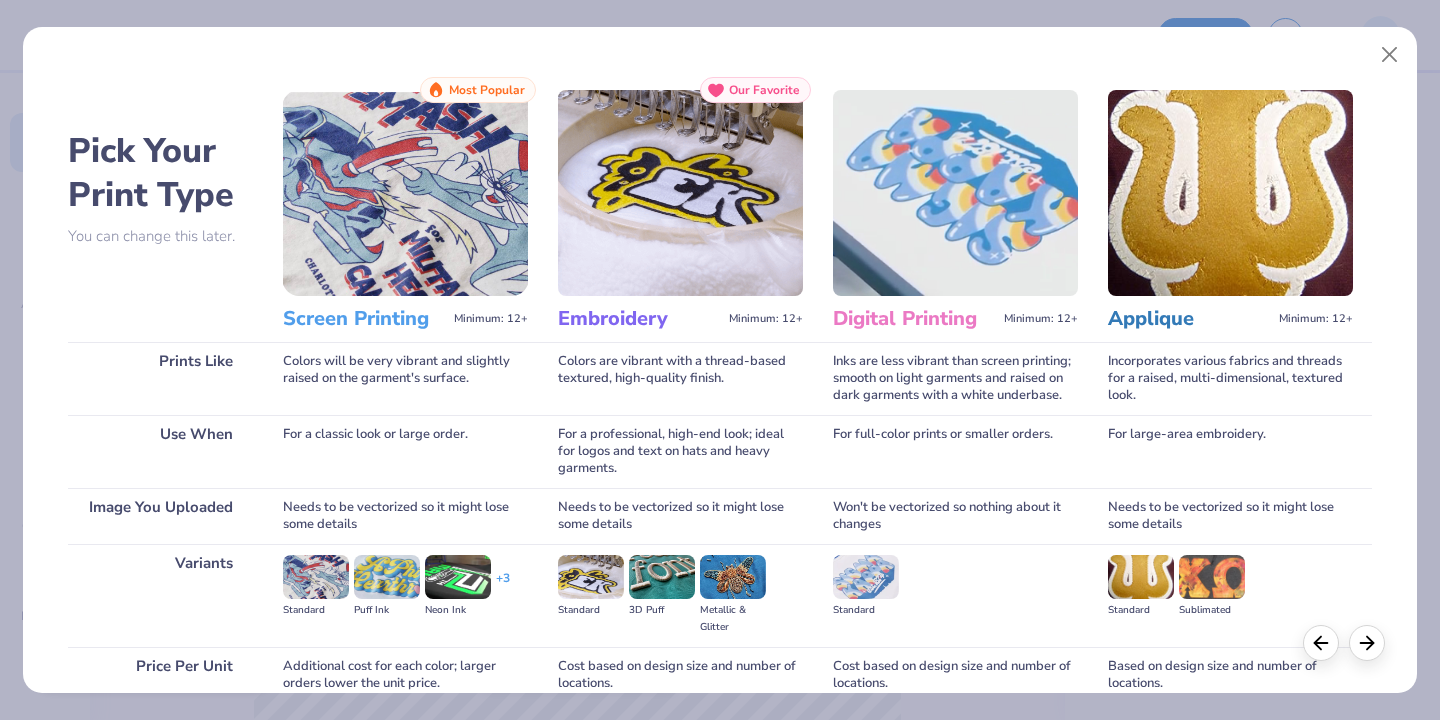 scroll, scrollTop: 160, scrollLeft: 0, axis: vertical 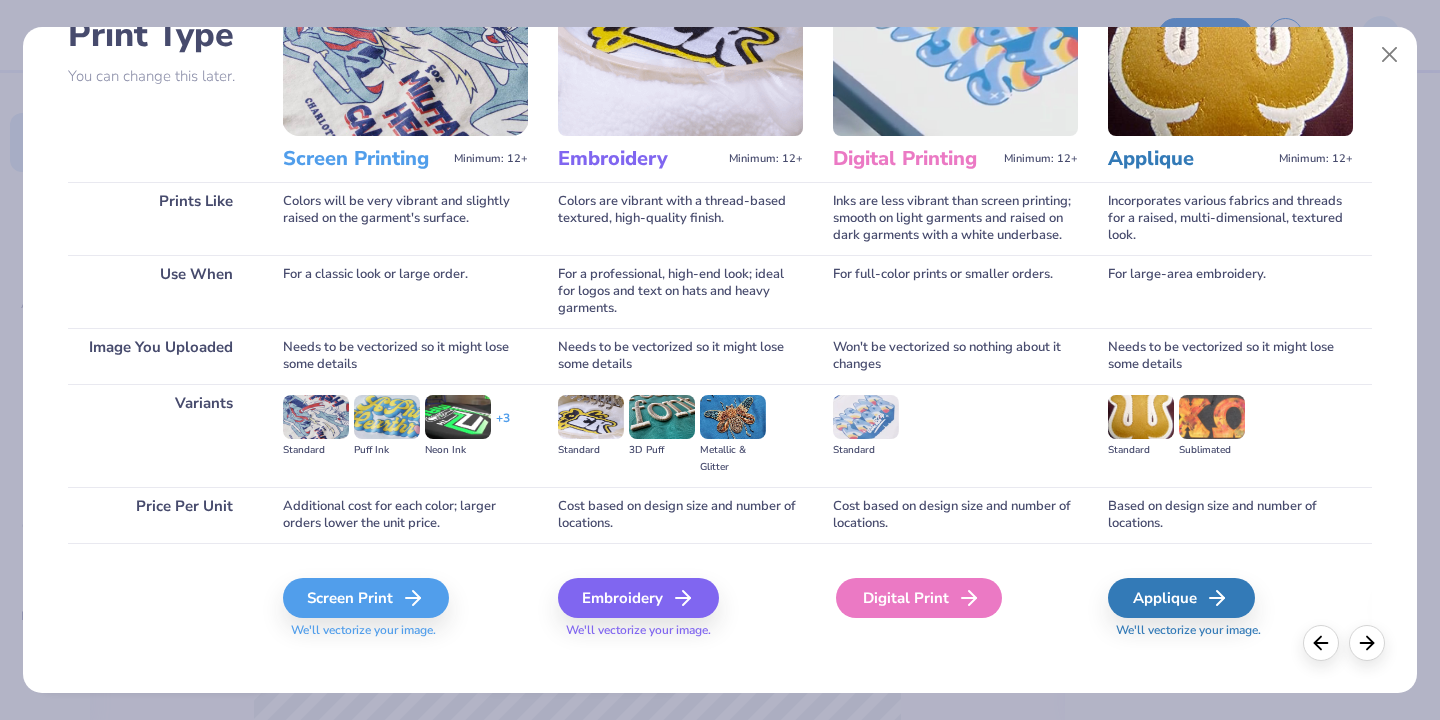 click on "Digital Print" at bounding box center [919, 598] 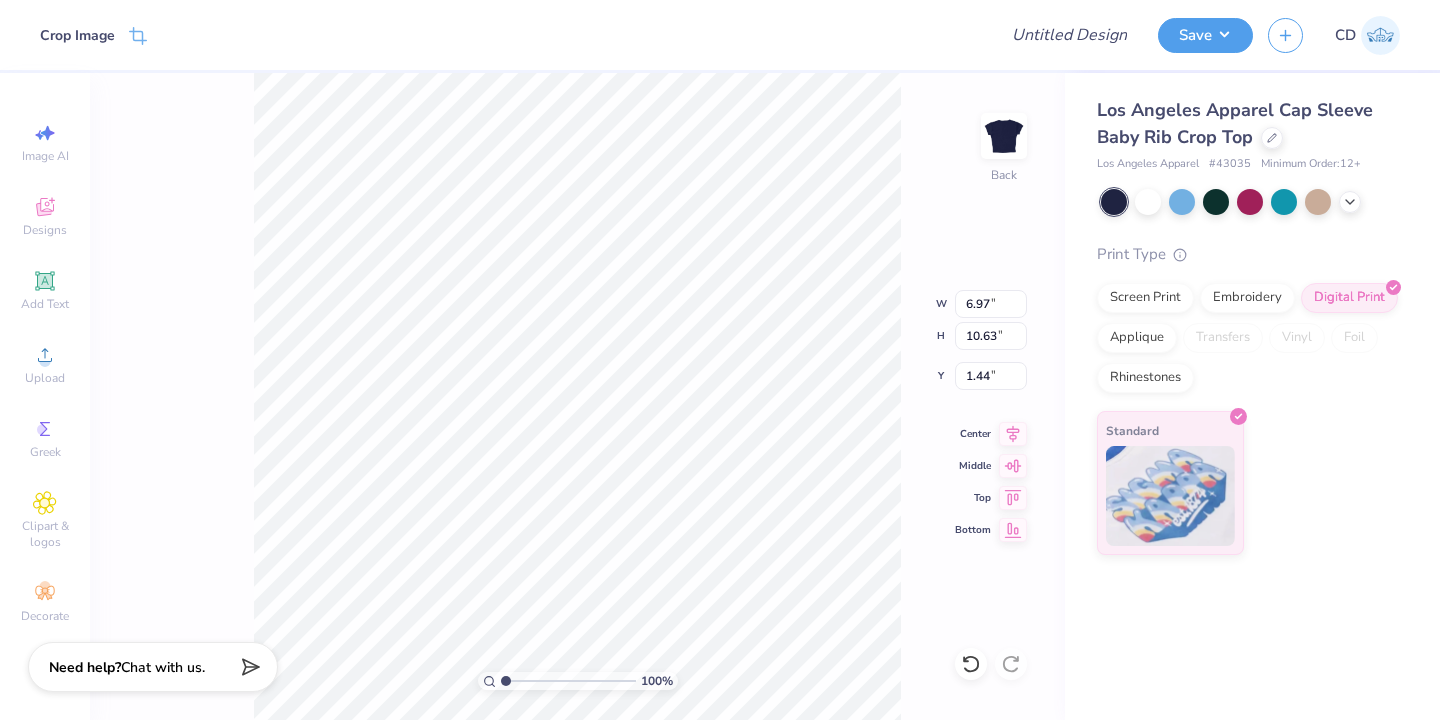type on "0.50" 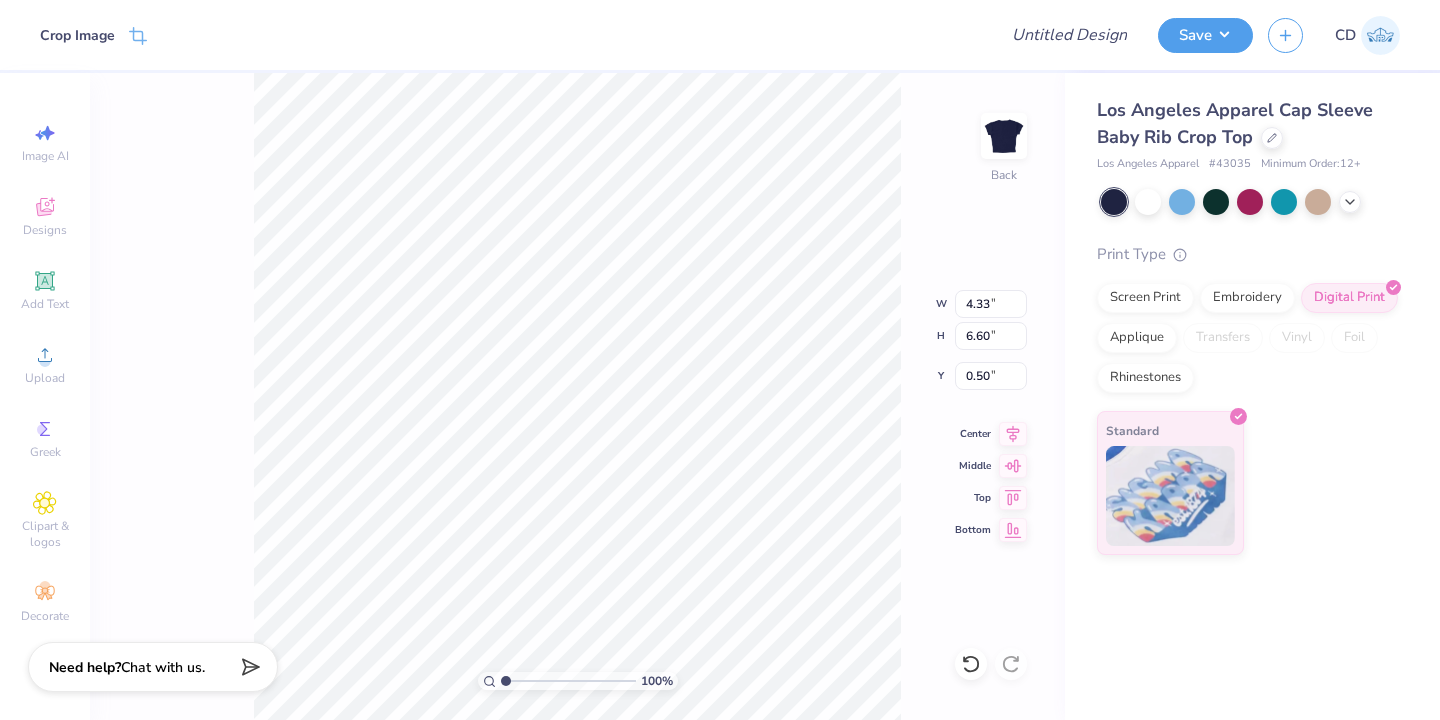 type on "4.33" 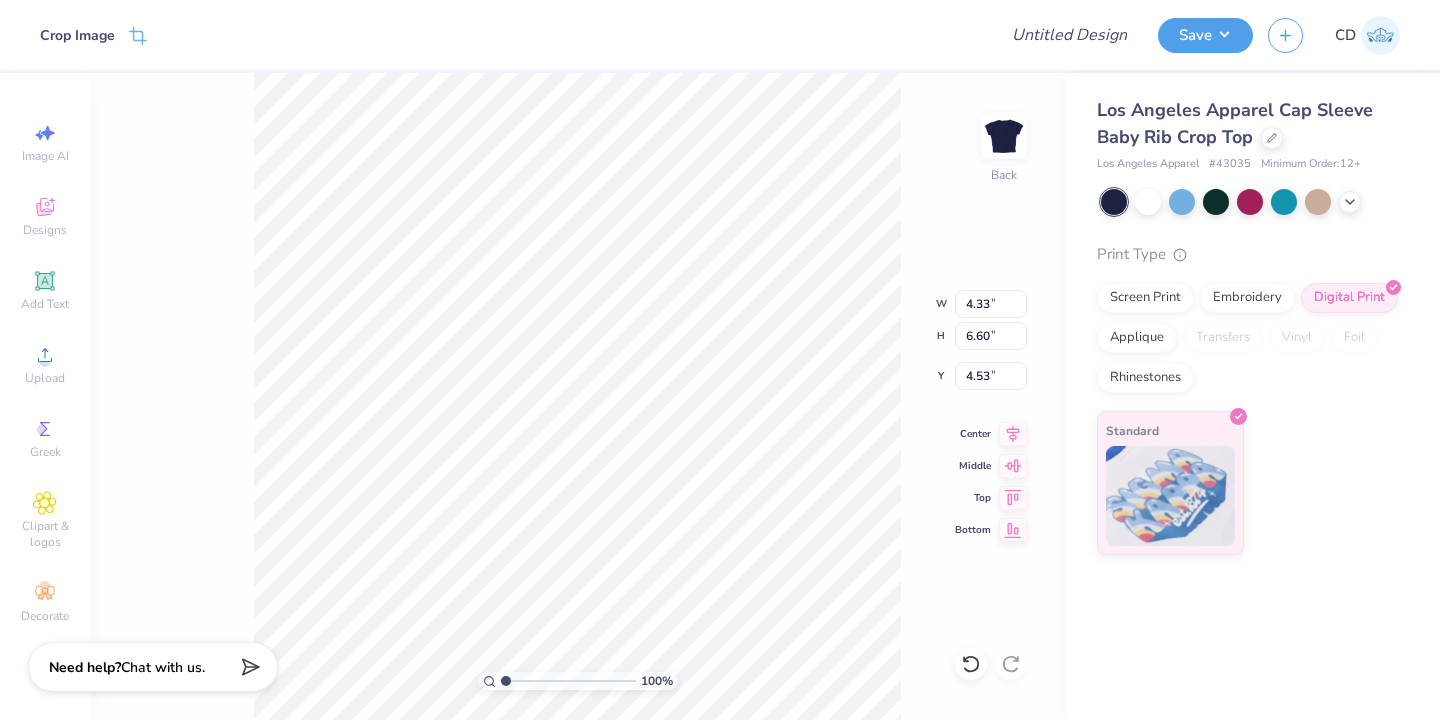 type on "0.50" 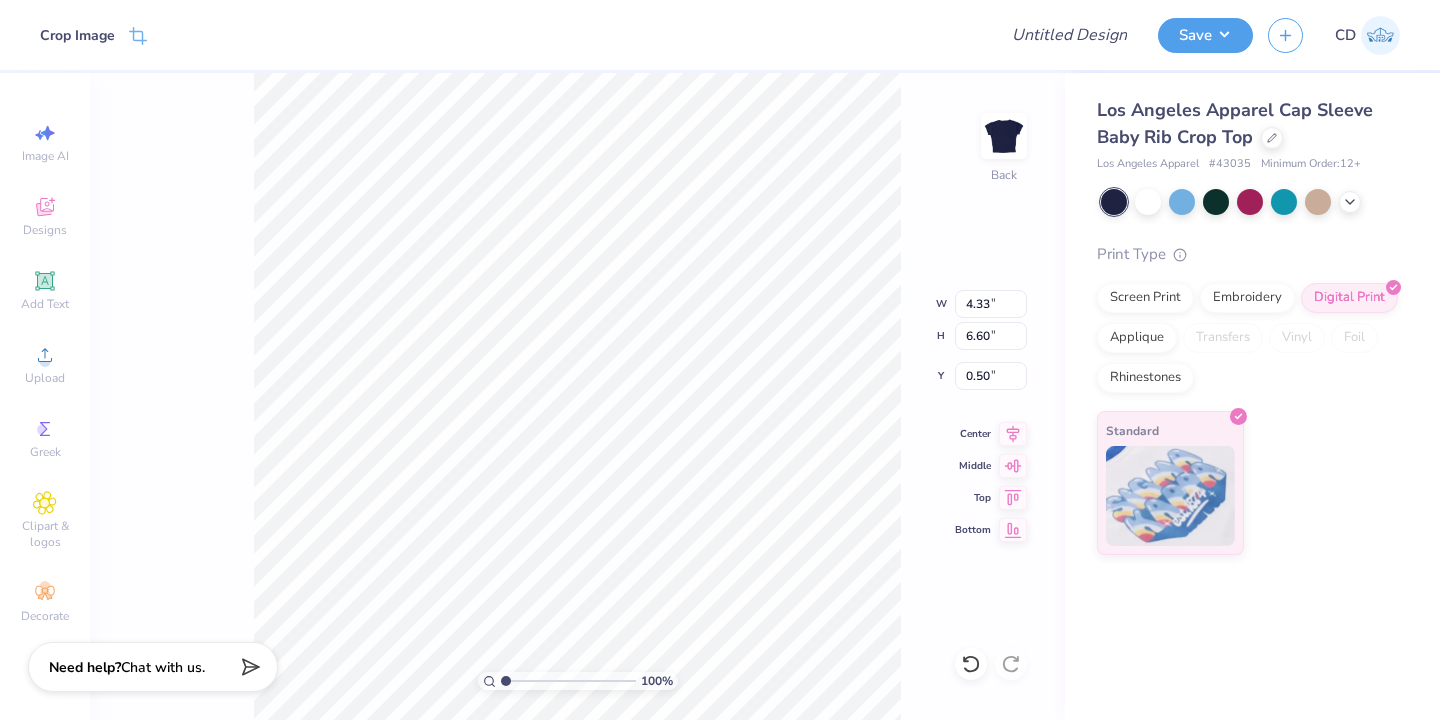 click on "# 43035" at bounding box center (1230, 164) 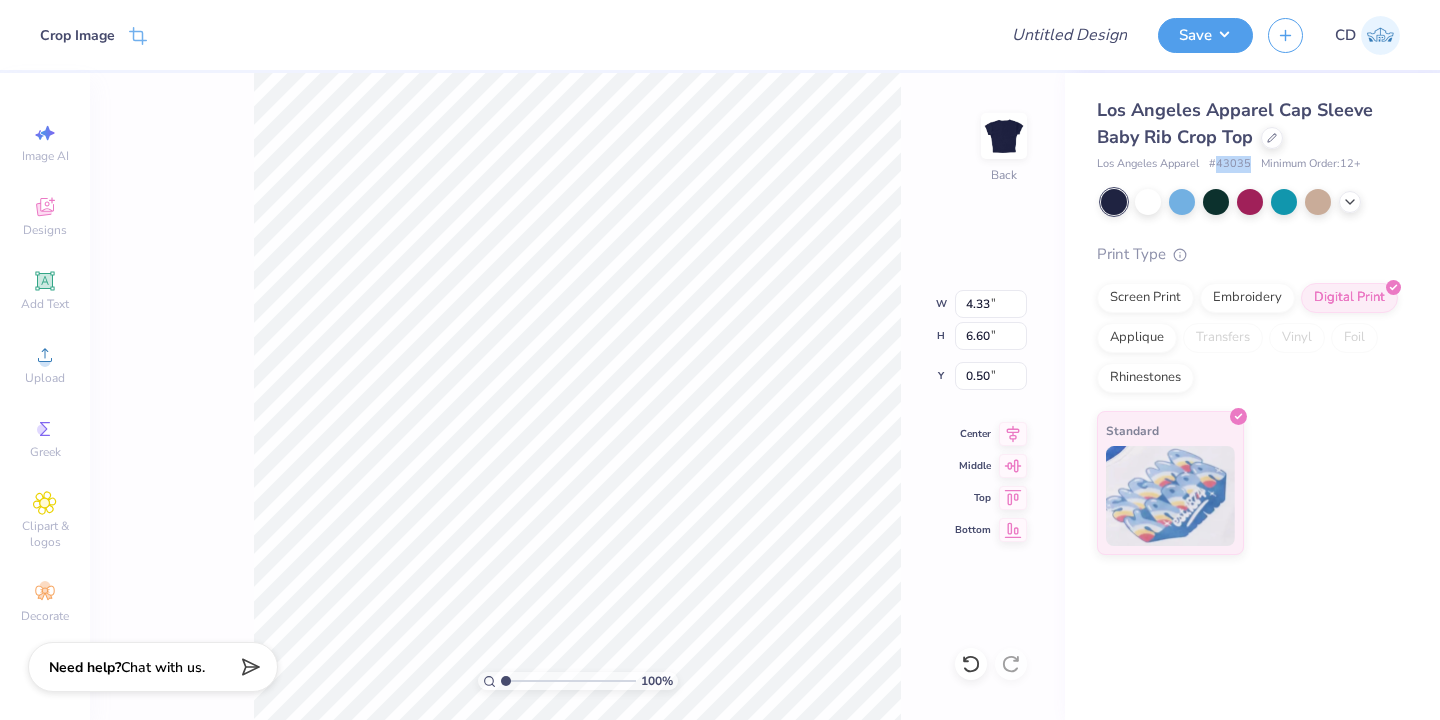 click on "# 43035" at bounding box center [1230, 164] 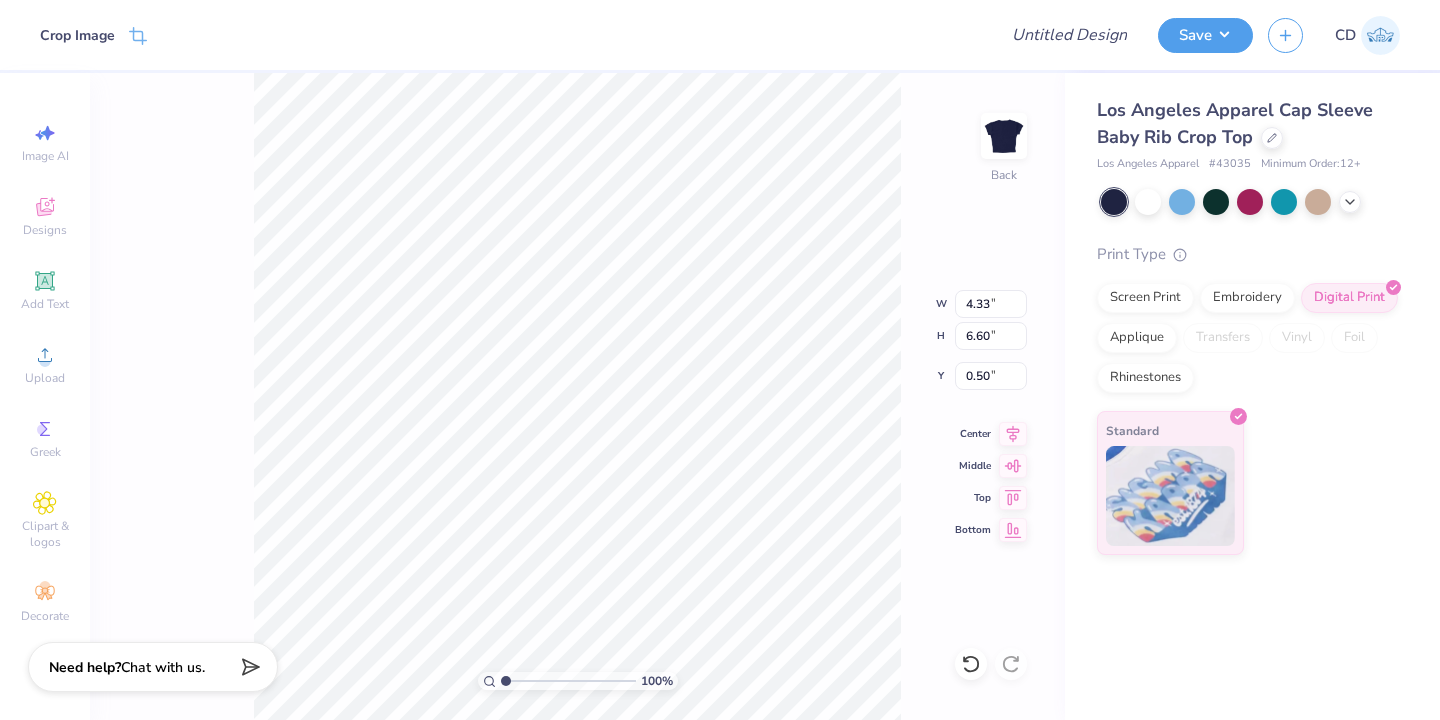click on "100  % Back W 4.33 4.33 " H 6.60 6.60 " Y 0.50 0.50 " Center Middle Top Bottom" at bounding box center [577, 396] 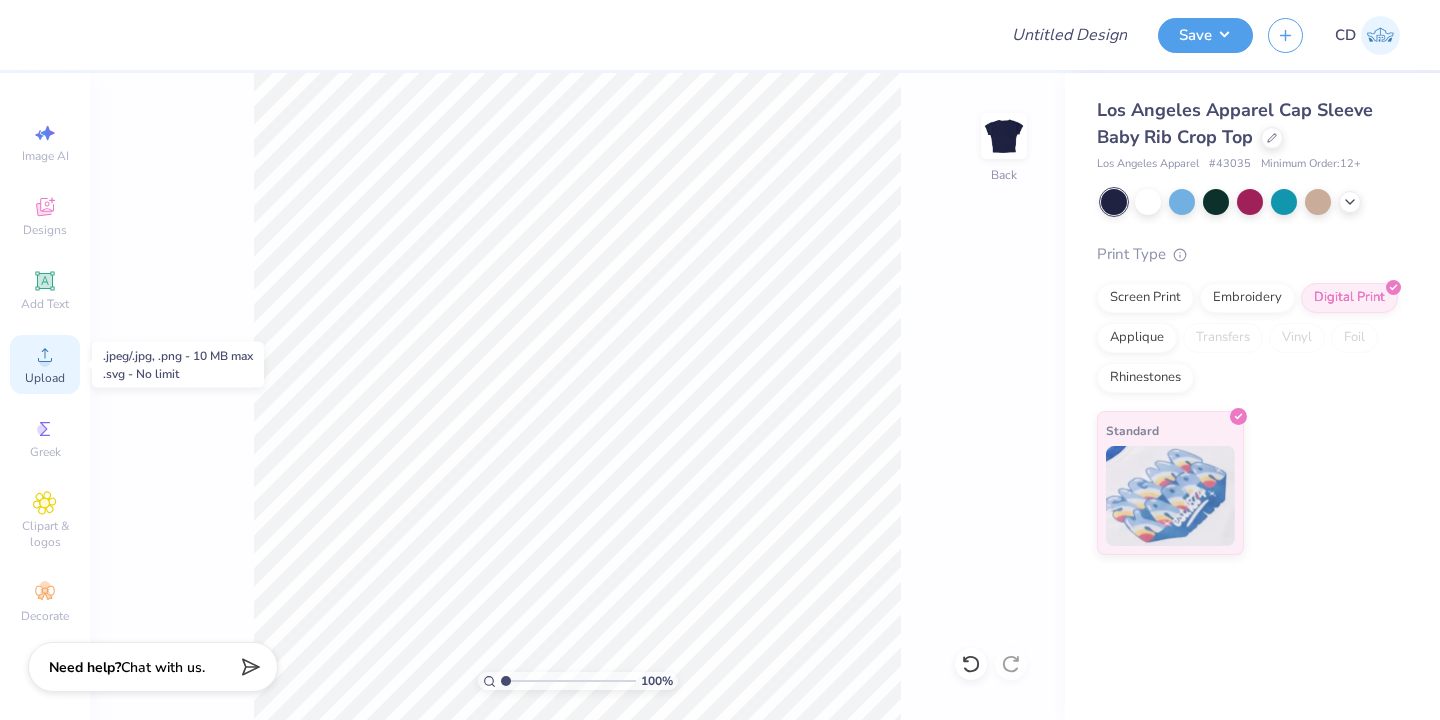 click 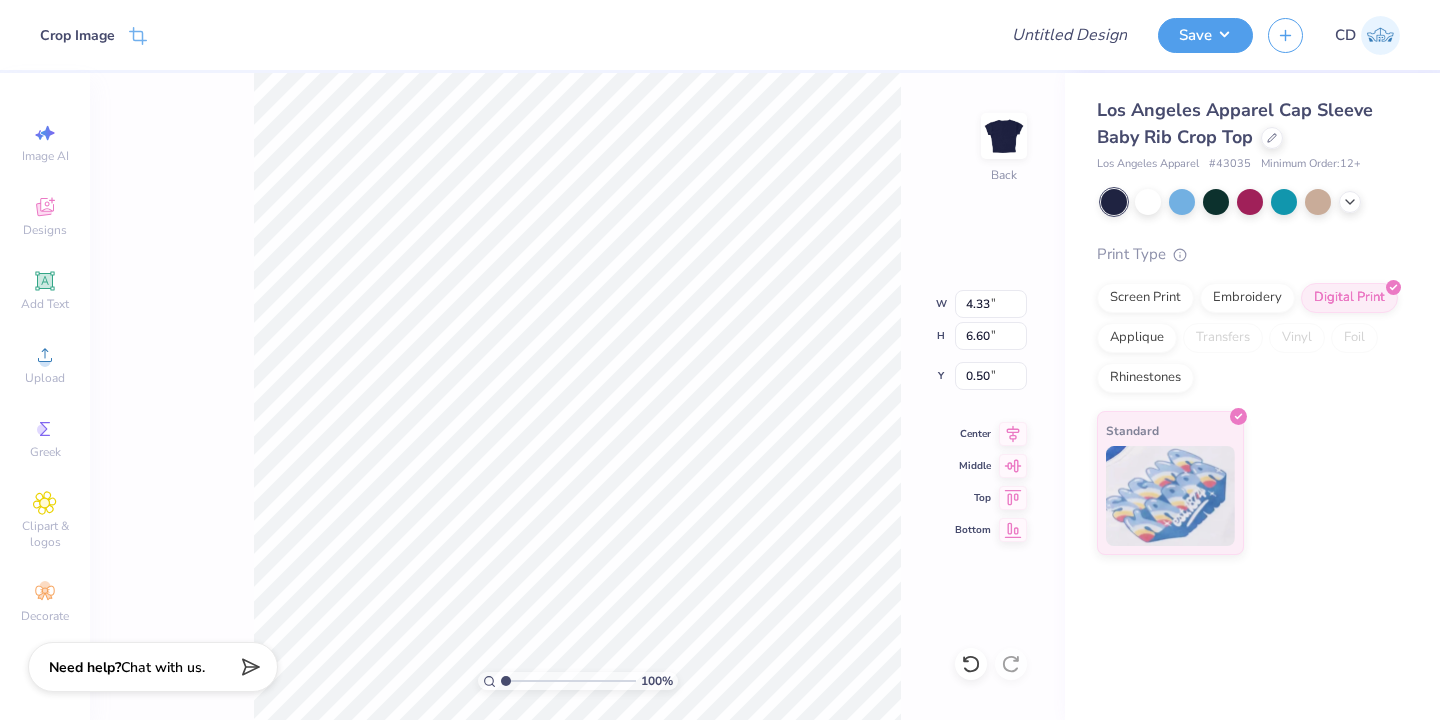 click on "100  % Back W 4.33 4.33 " H 6.60 6.60 " Y 0.50 0.50 " Center Middle Top Bottom" at bounding box center (577, 396) 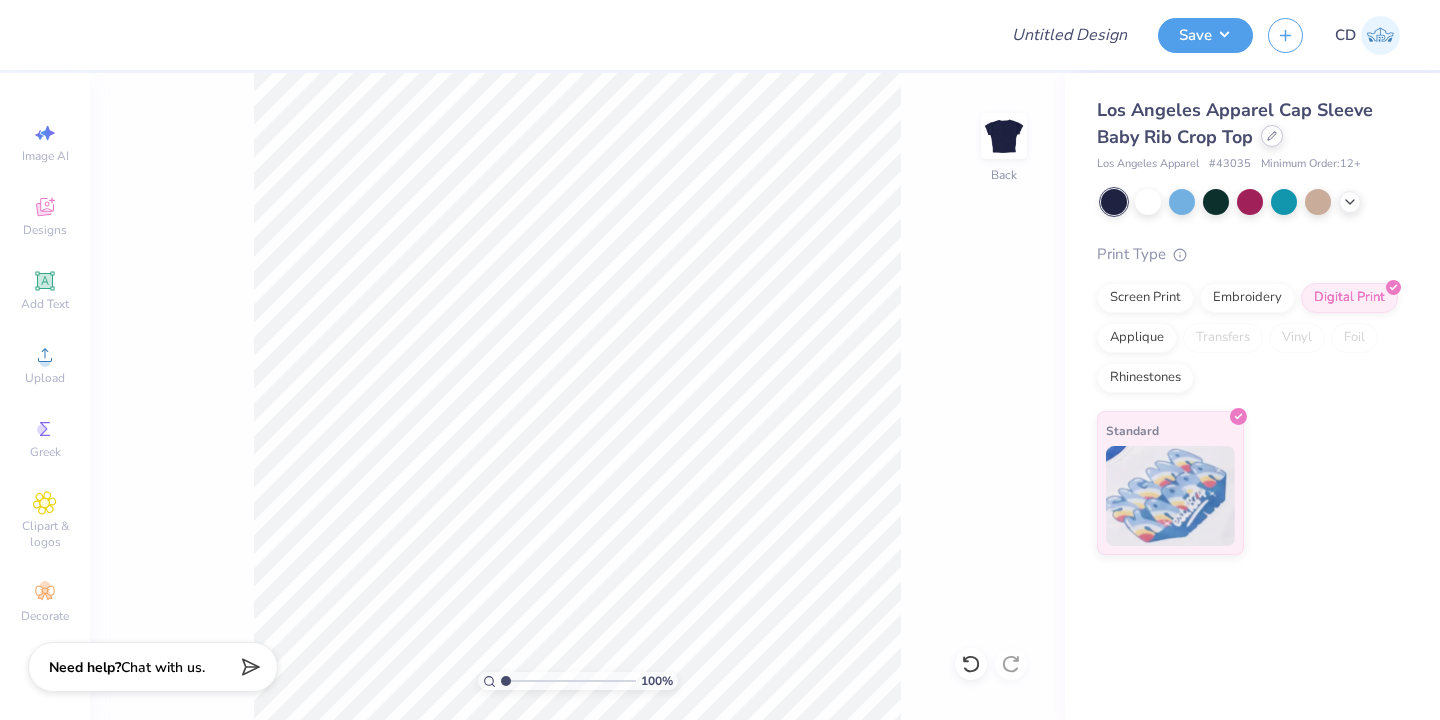 click at bounding box center [1272, 136] 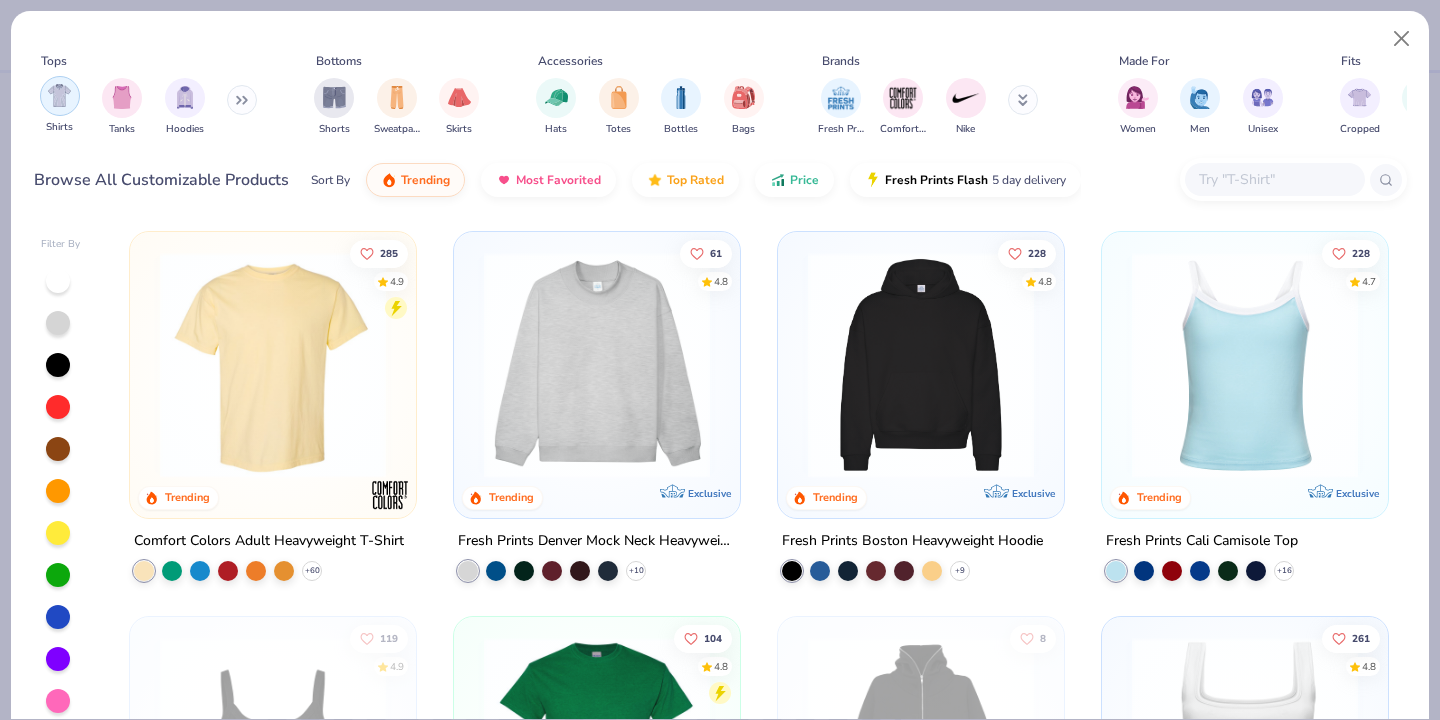 click at bounding box center [59, 95] 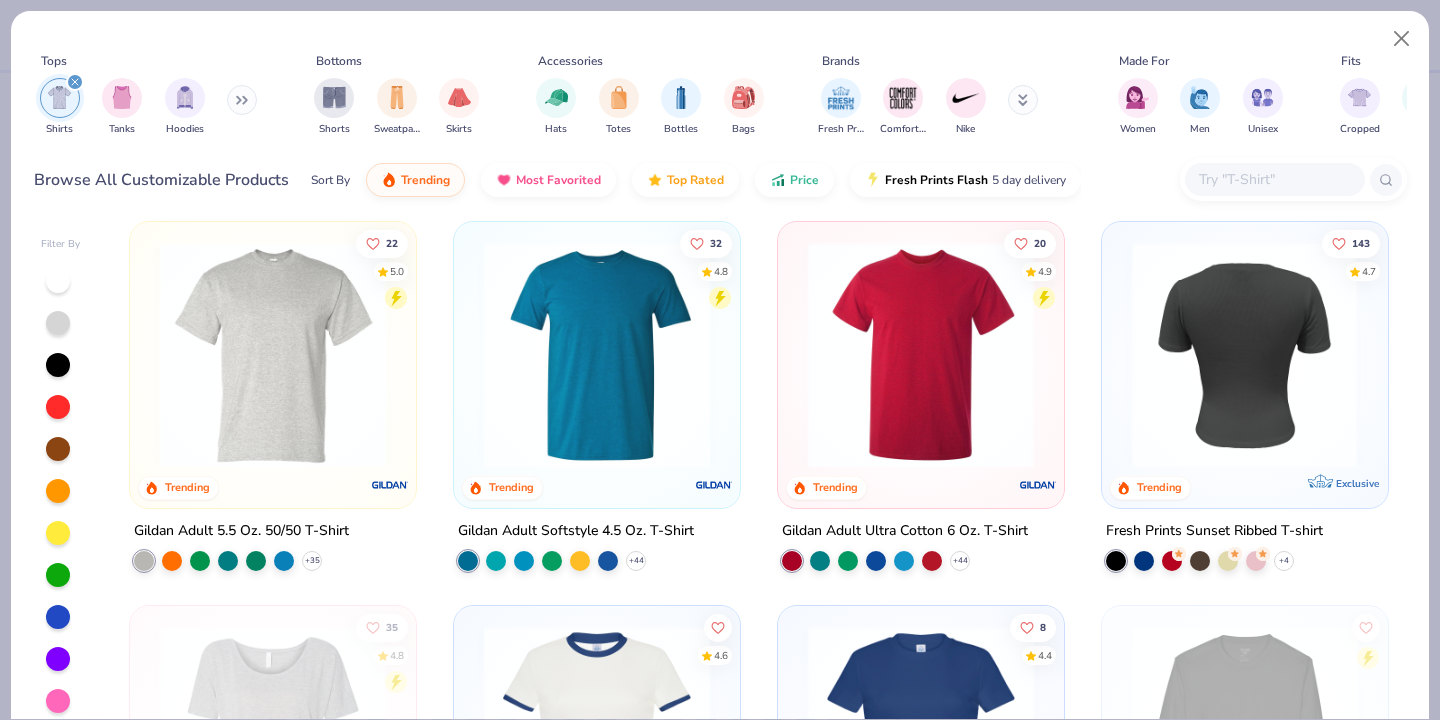 scroll, scrollTop: 358, scrollLeft: 0, axis: vertical 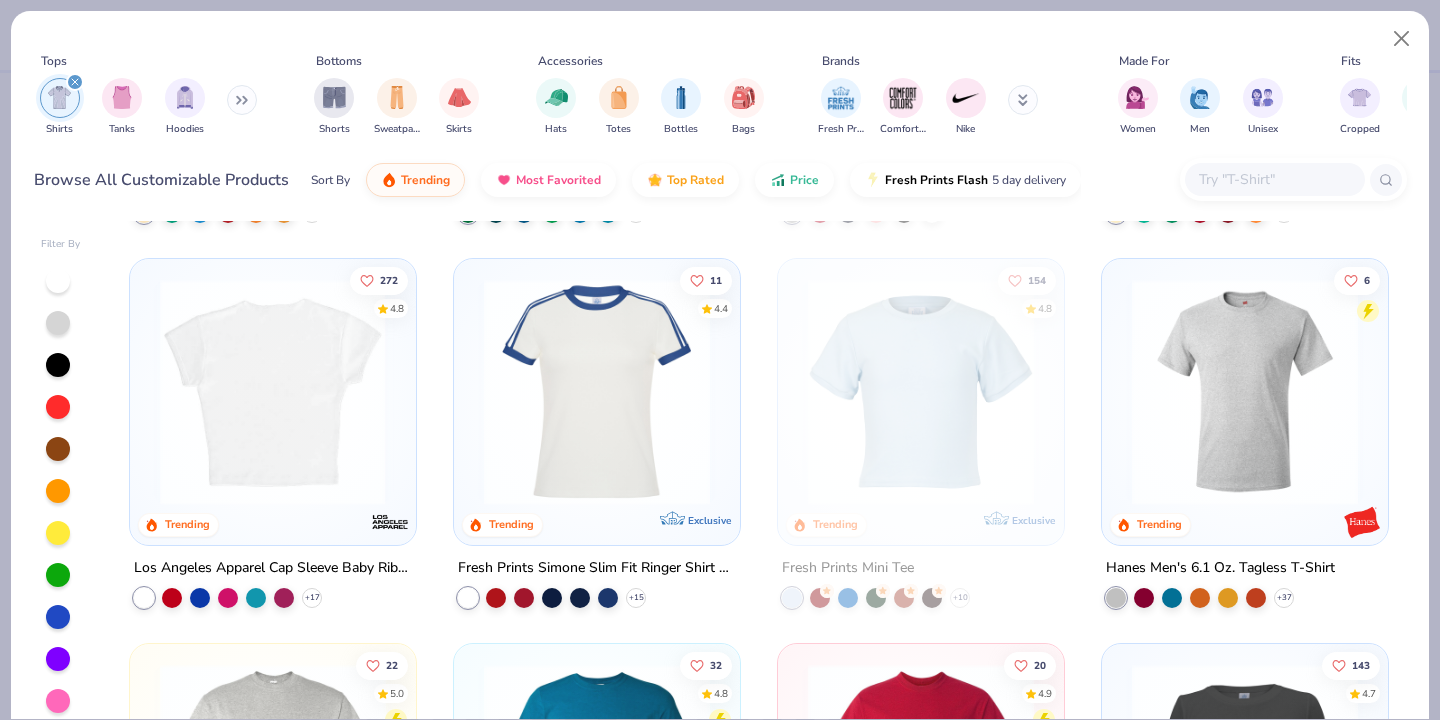 click at bounding box center (273, 392) 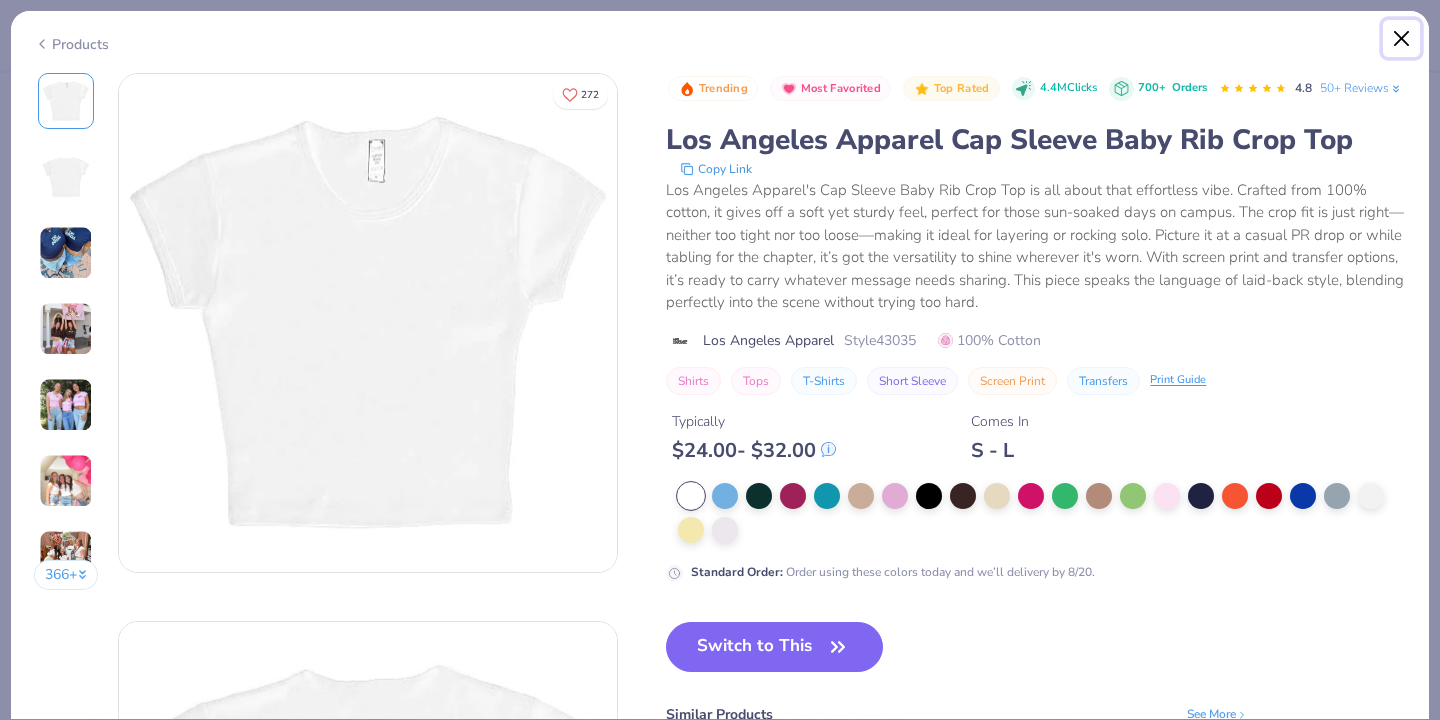 click at bounding box center (1402, 39) 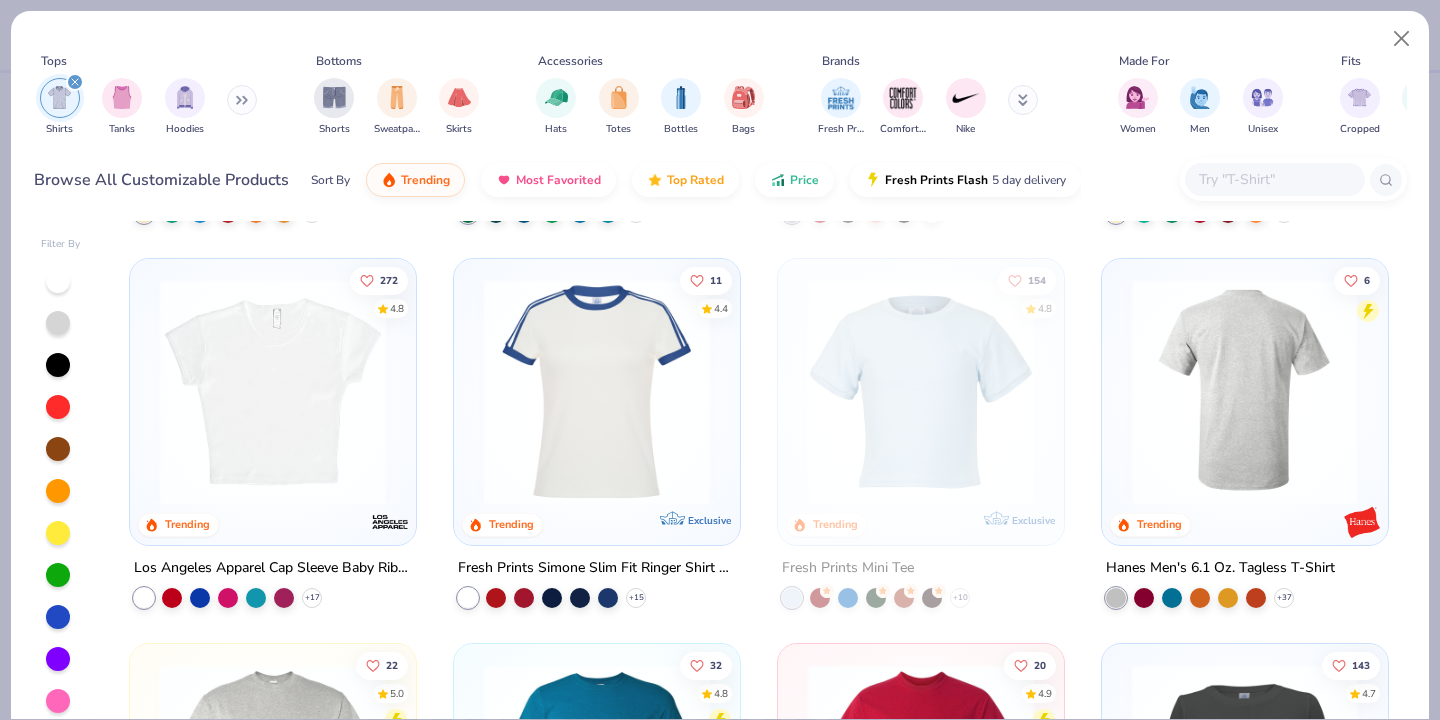 scroll, scrollTop: 642, scrollLeft: 0, axis: vertical 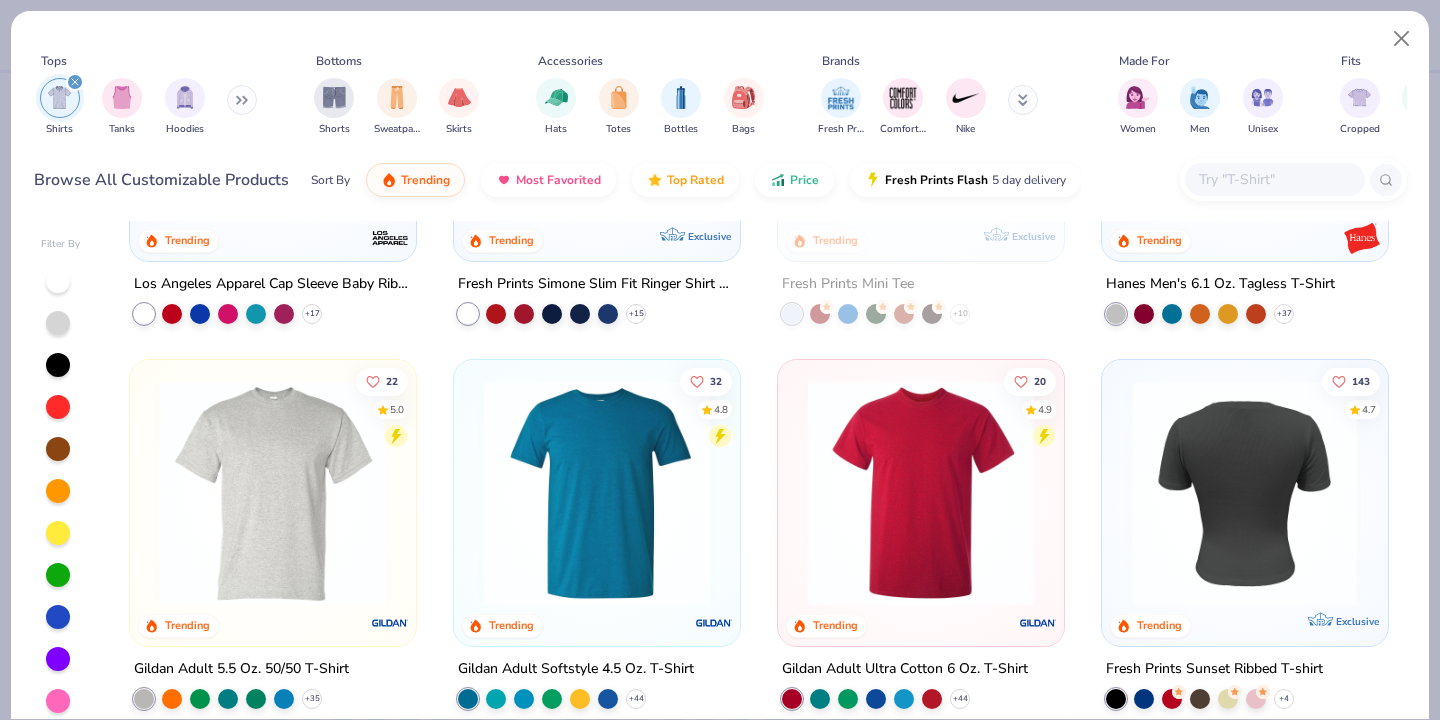 click at bounding box center (999, 492) 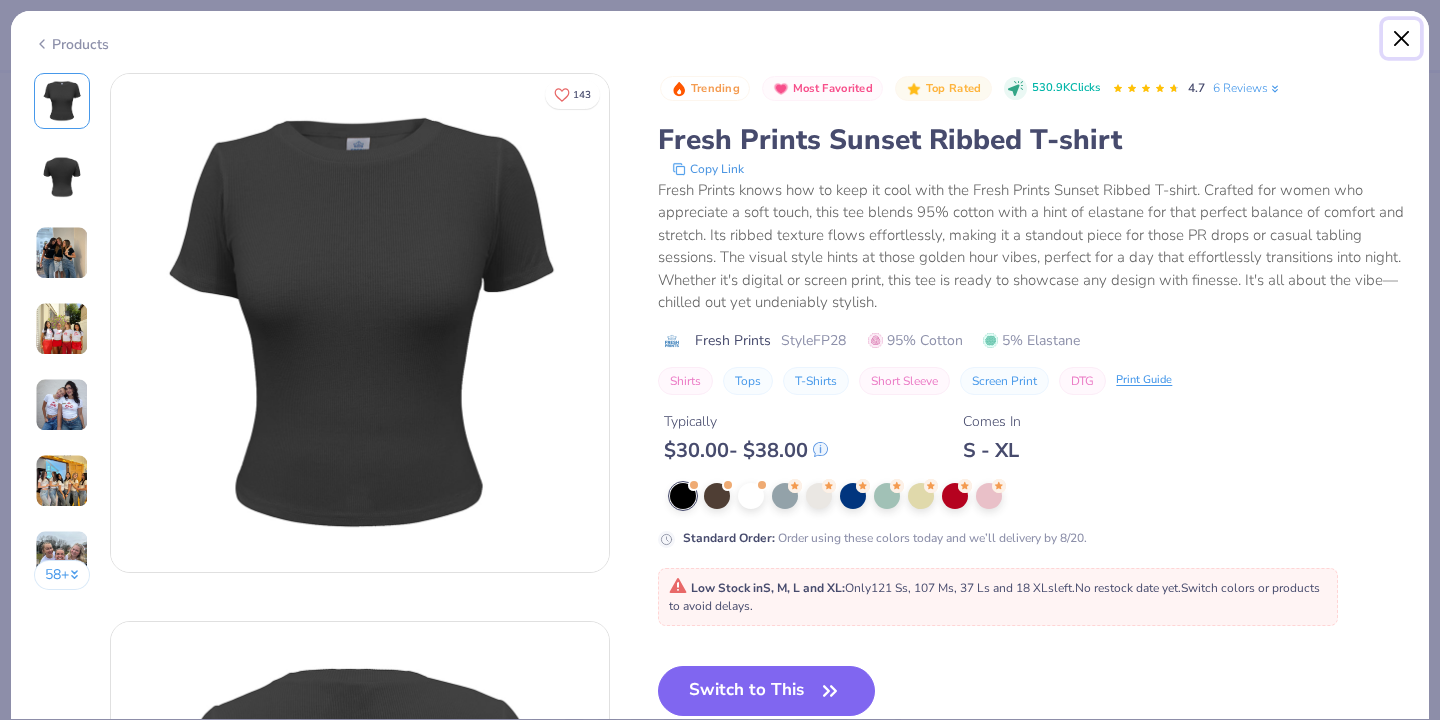 click at bounding box center (1402, 39) 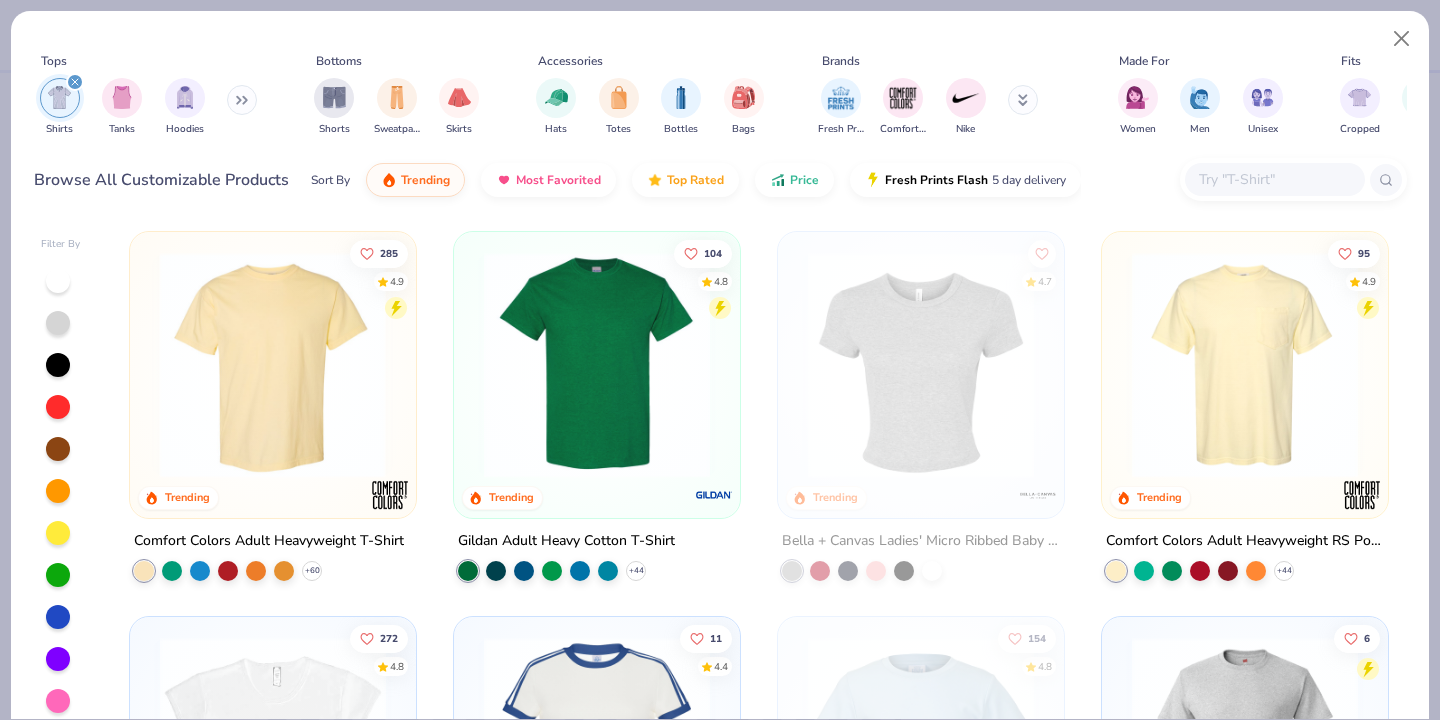 scroll, scrollTop: 268, scrollLeft: 0, axis: vertical 